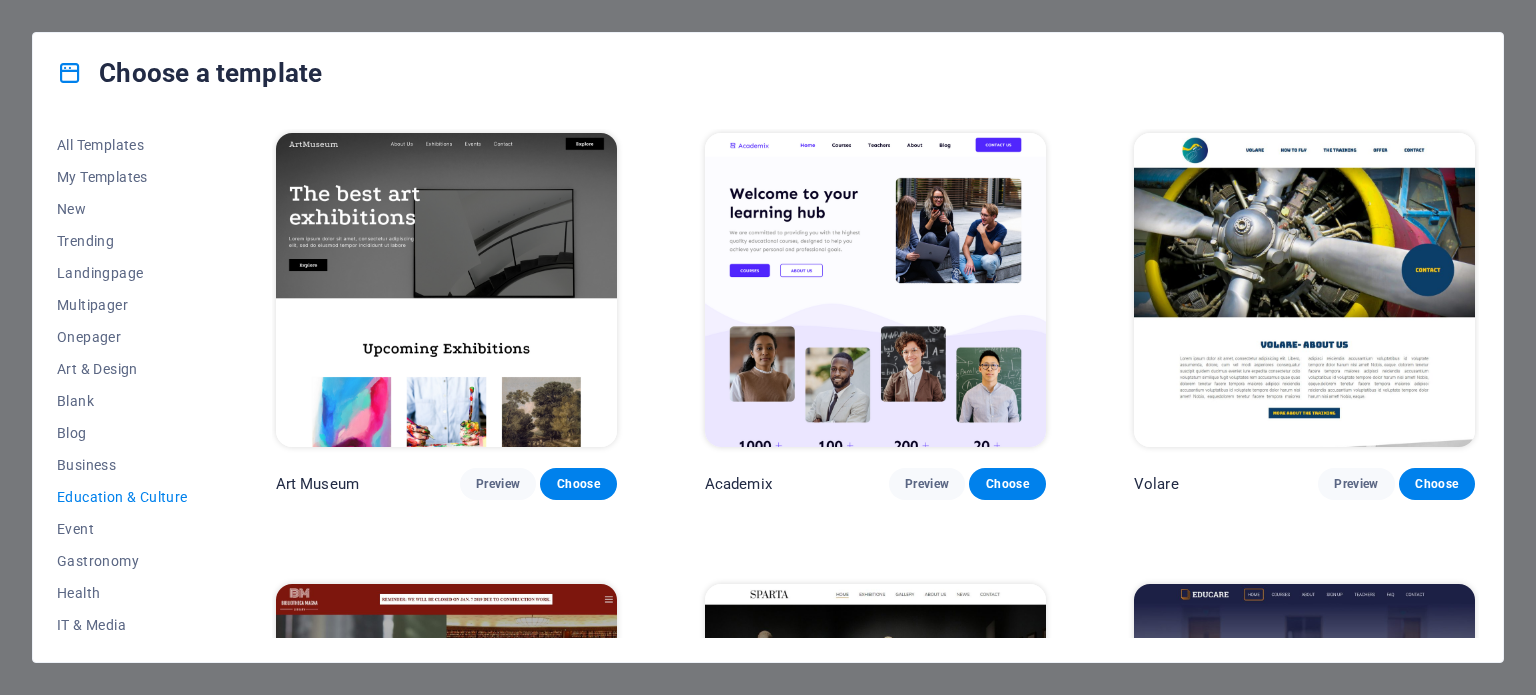 scroll, scrollTop: 0, scrollLeft: 0, axis: both 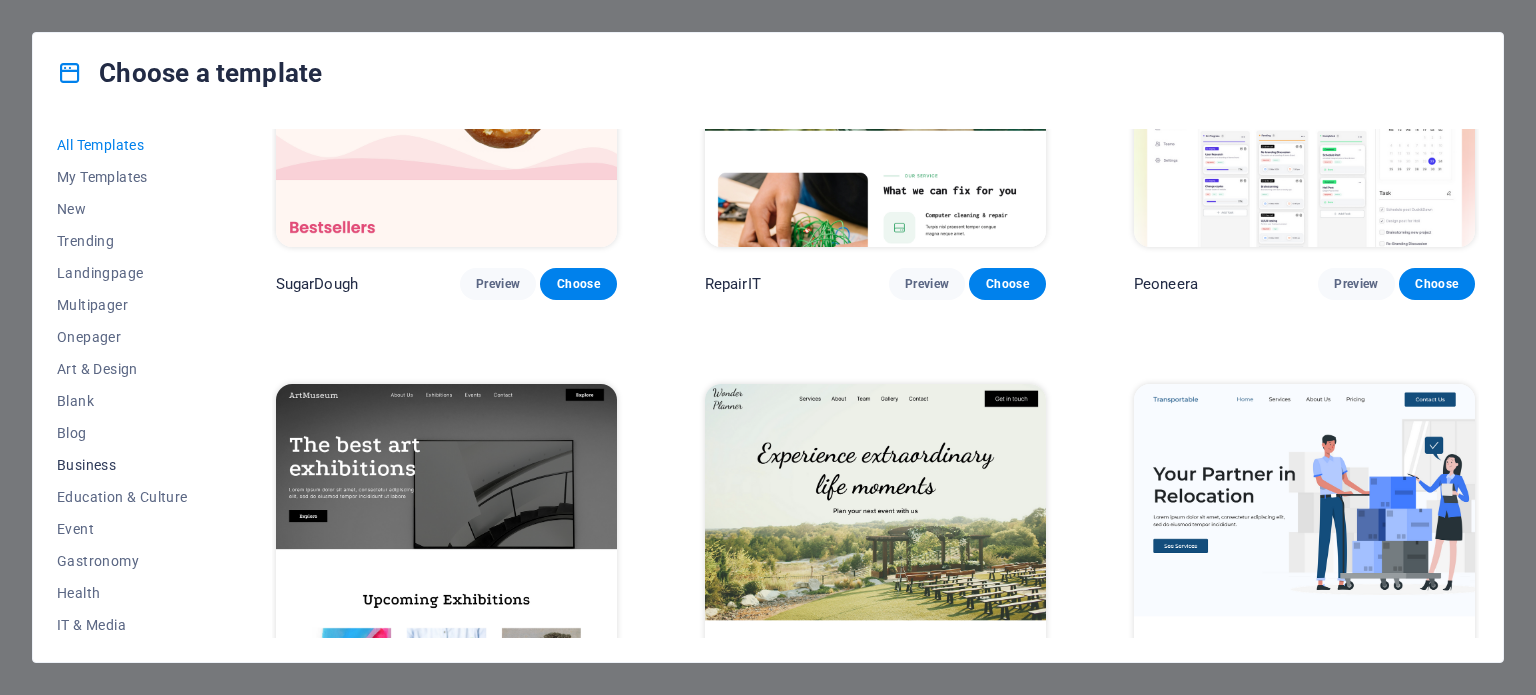 click on "Business" at bounding box center (122, 465) 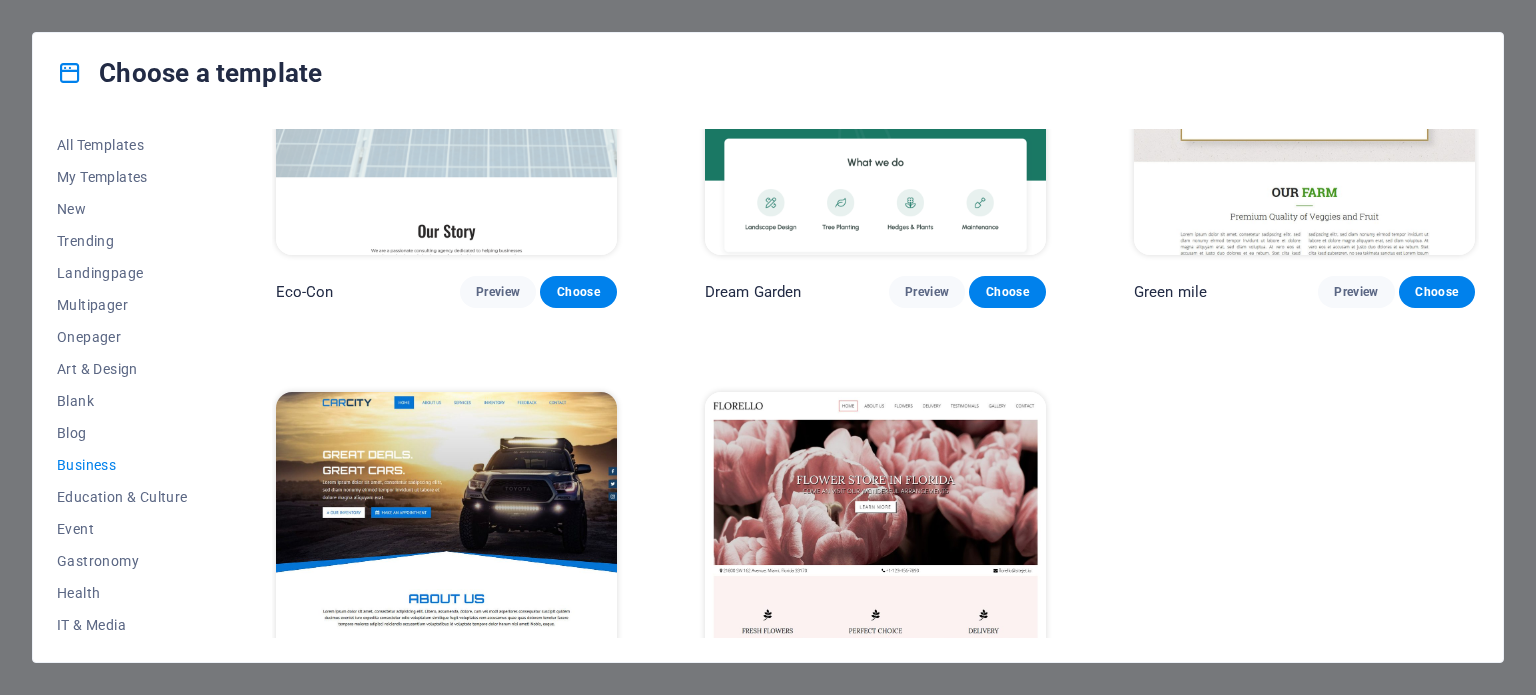 scroll, scrollTop: 308, scrollLeft: 0, axis: vertical 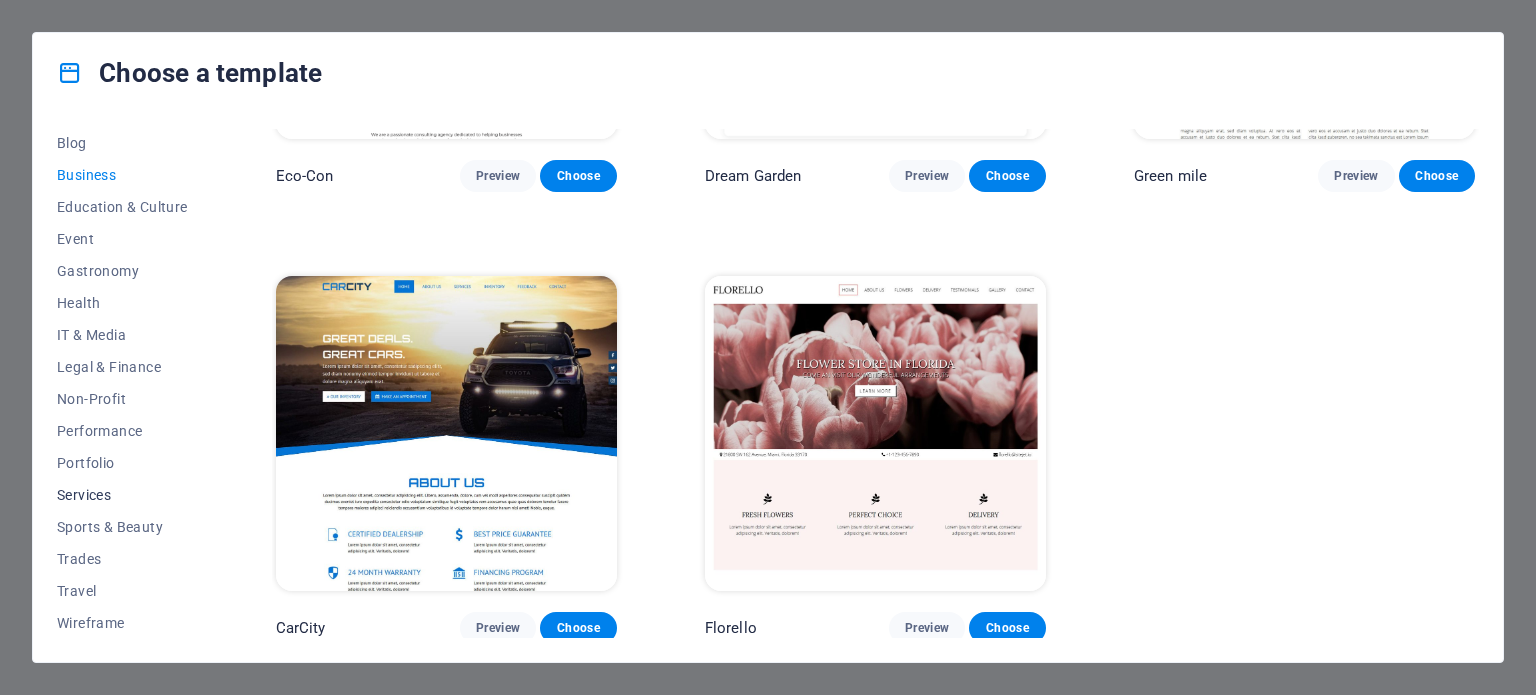 click on "Services" at bounding box center [122, 495] 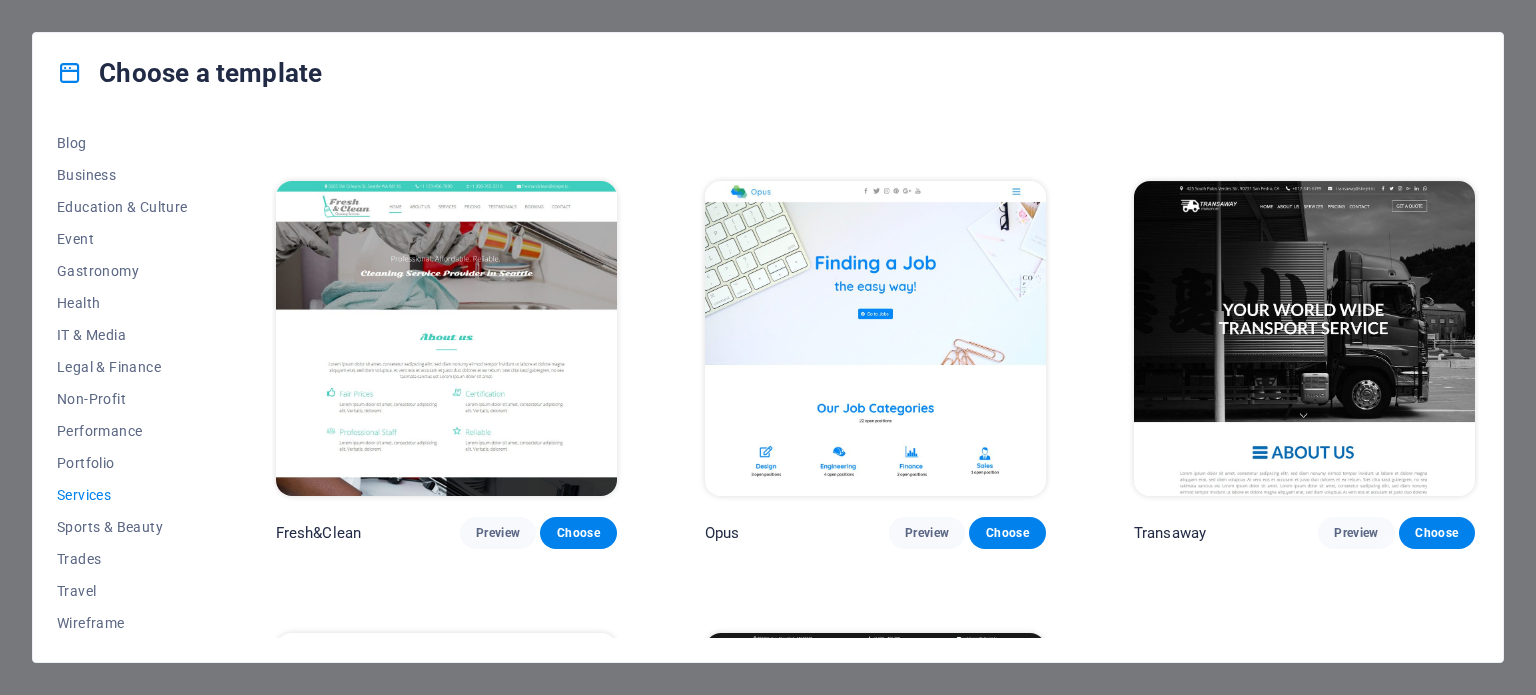 scroll, scrollTop: 2556, scrollLeft: 0, axis: vertical 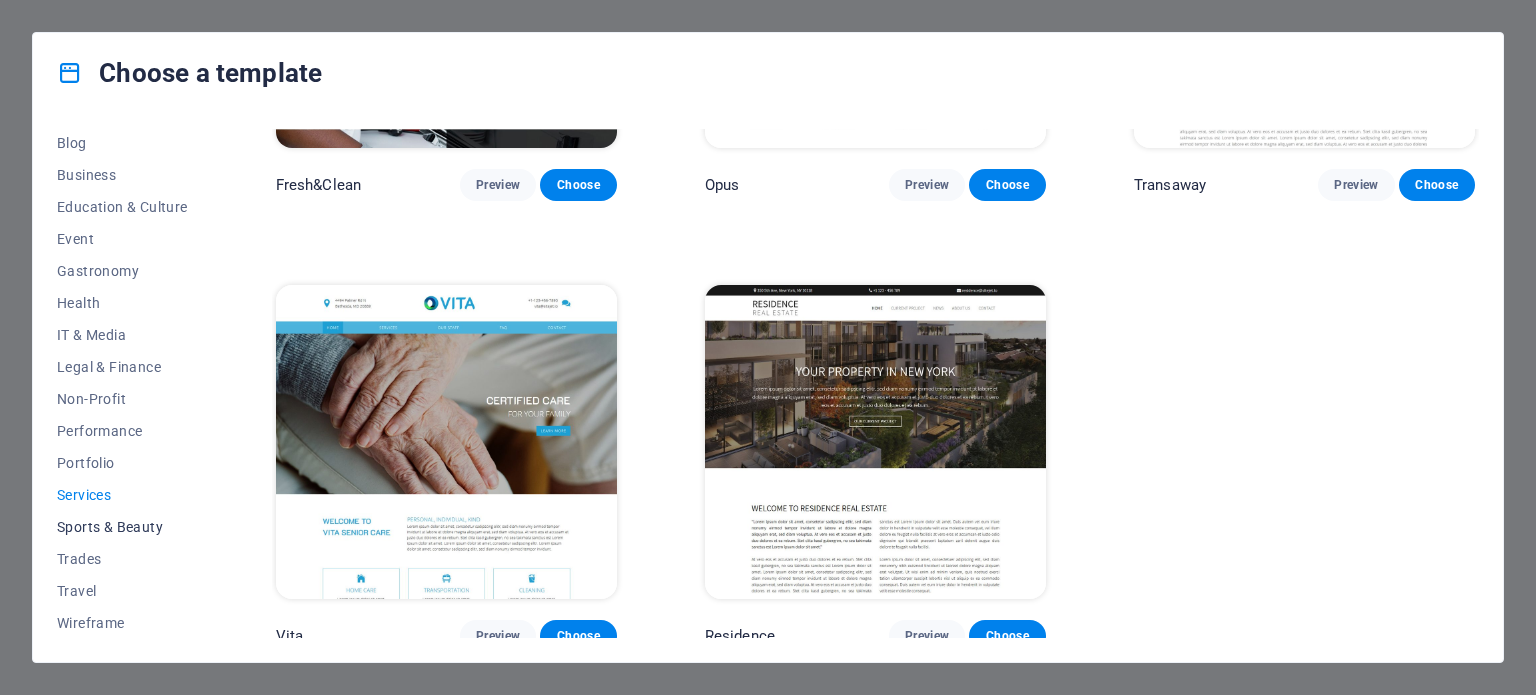 click on "Sports & Beauty" at bounding box center (122, 527) 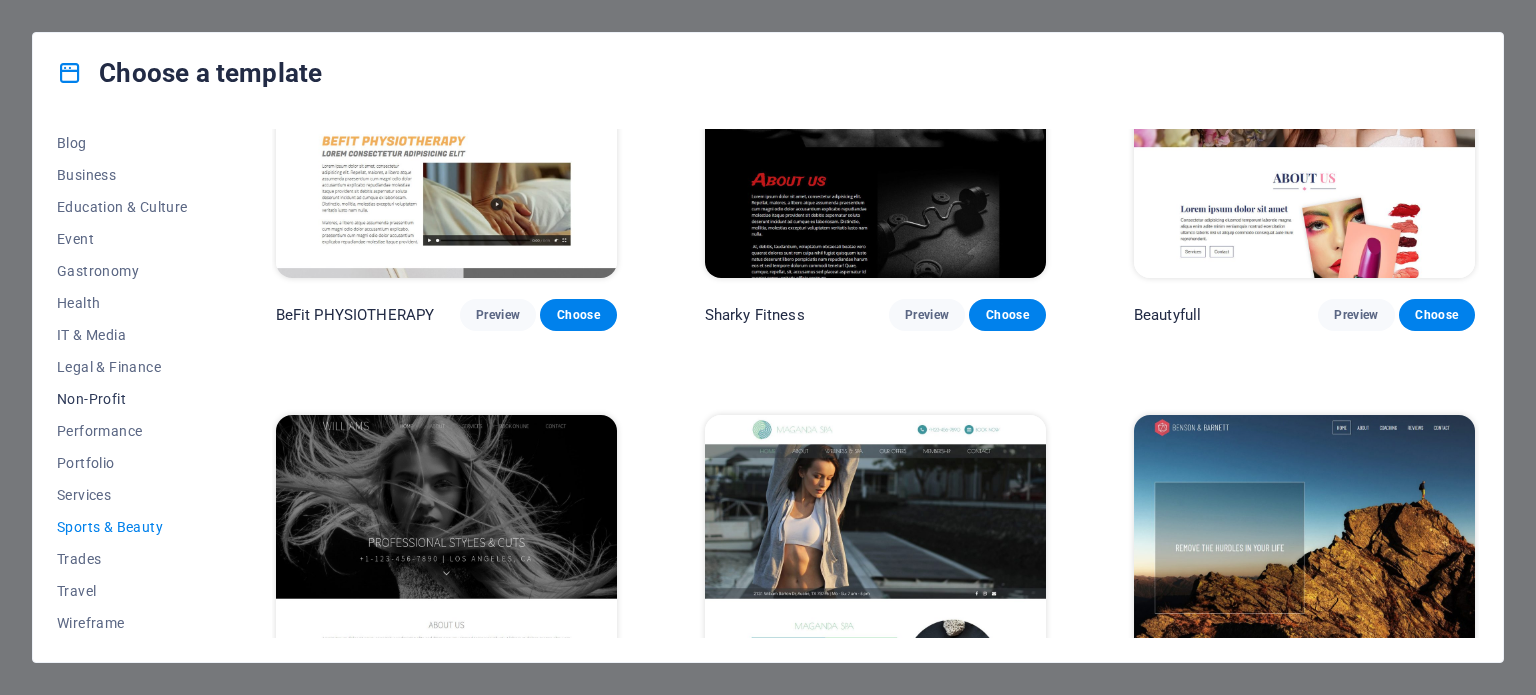 scroll, scrollTop: 1357, scrollLeft: 0, axis: vertical 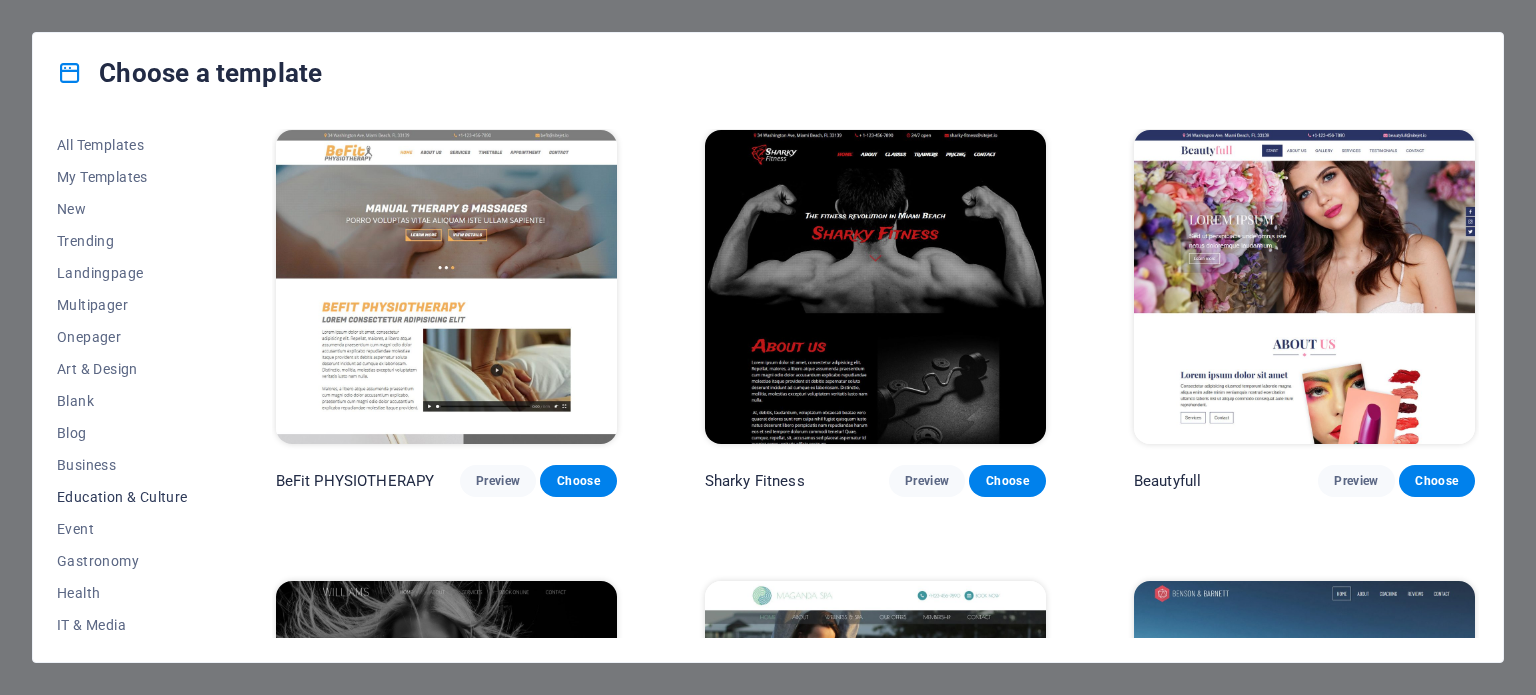 click on "Education & Culture" at bounding box center [122, 497] 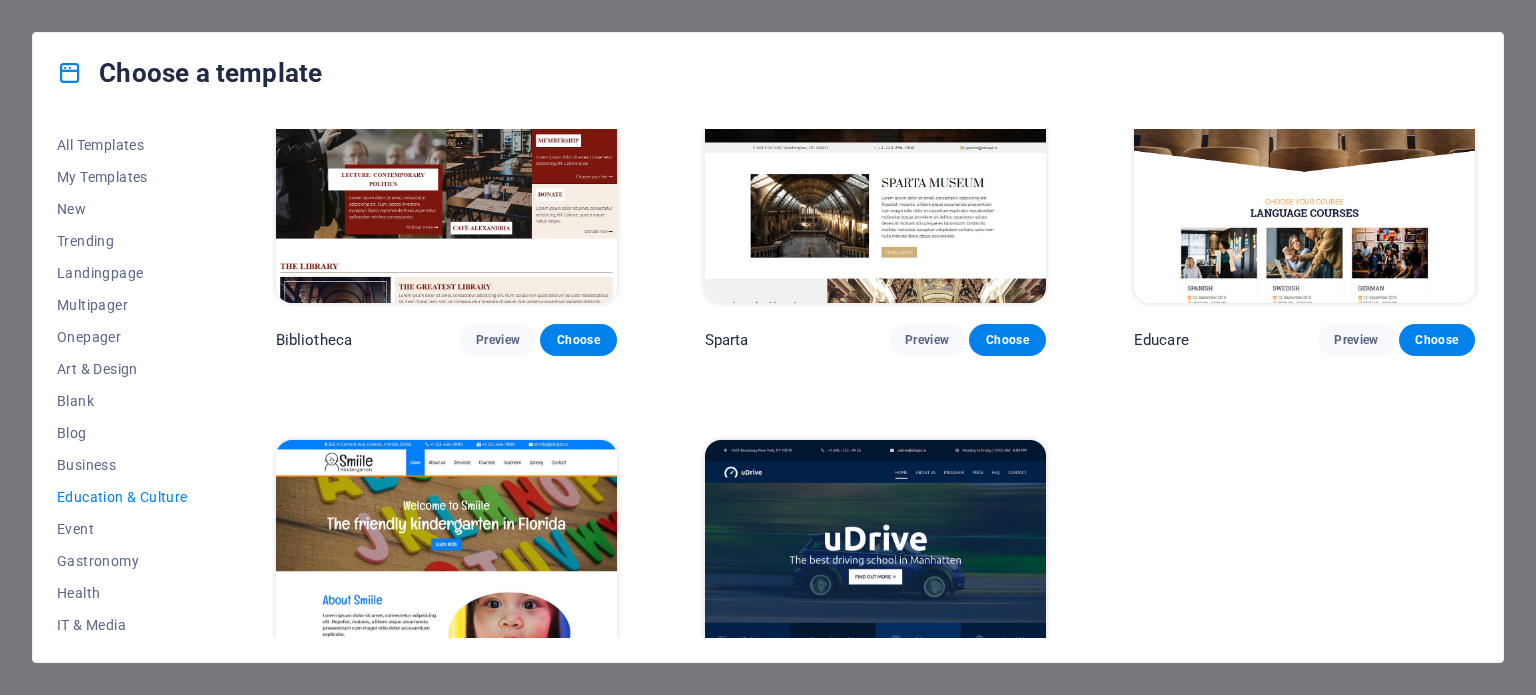 scroll, scrollTop: 758, scrollLeft: 0, axis: vertical 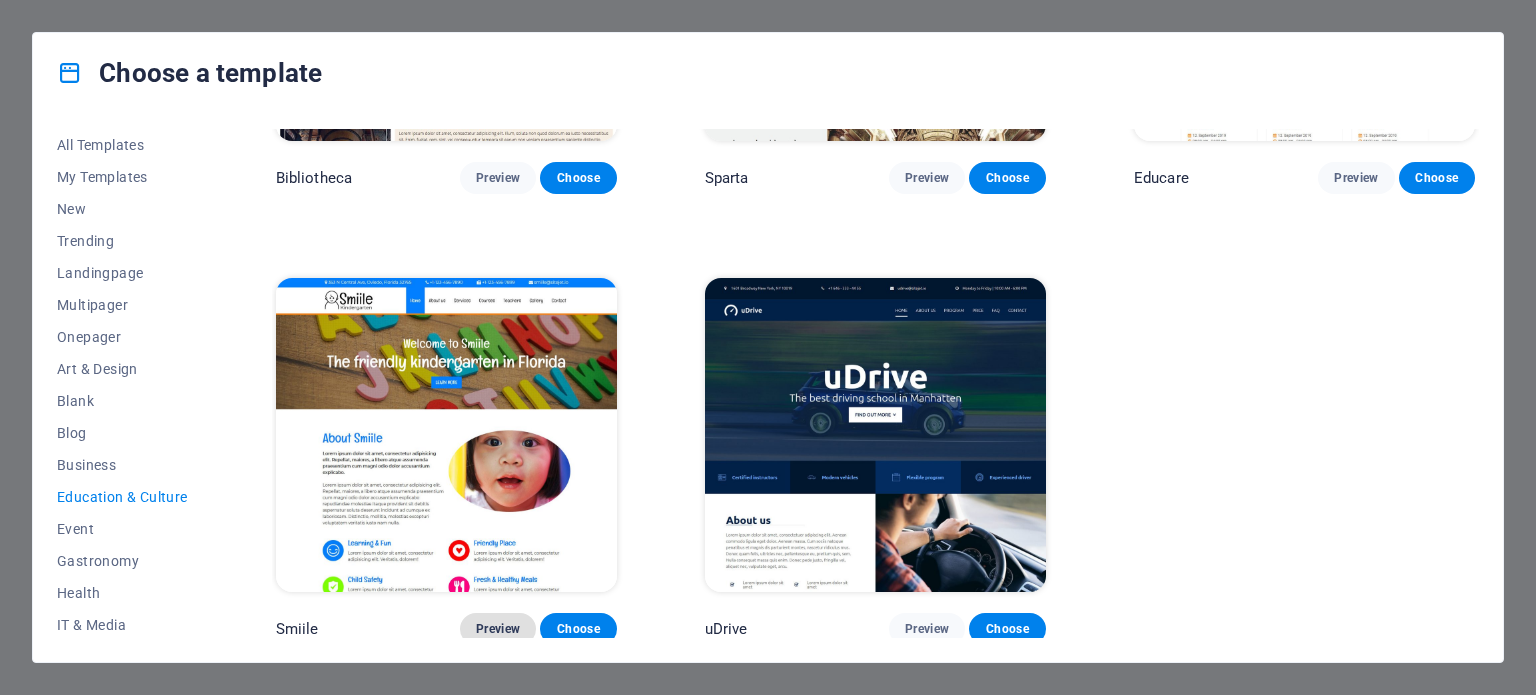 click on "Preview" at bounding box center (498, 629) 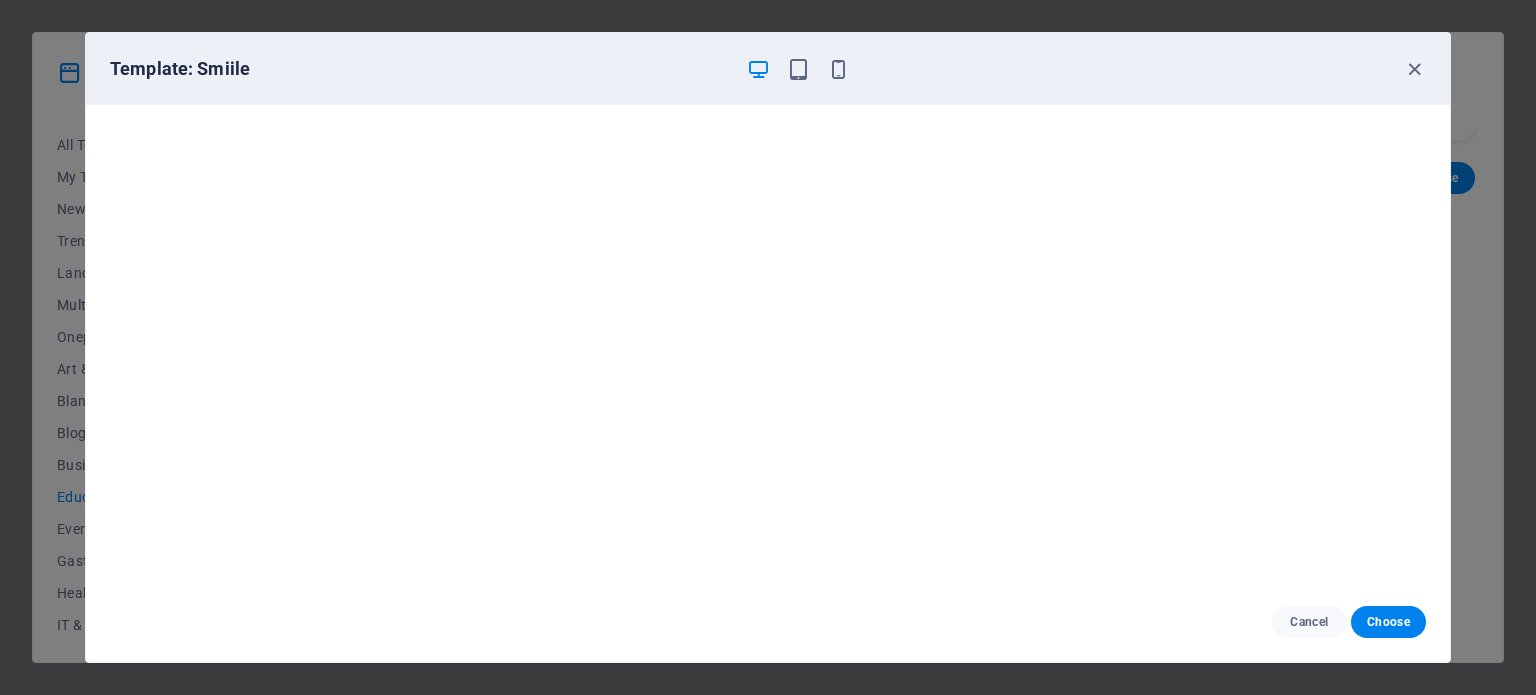 scroll, scrollTop: 0, scrollLeft: 0, axis: both 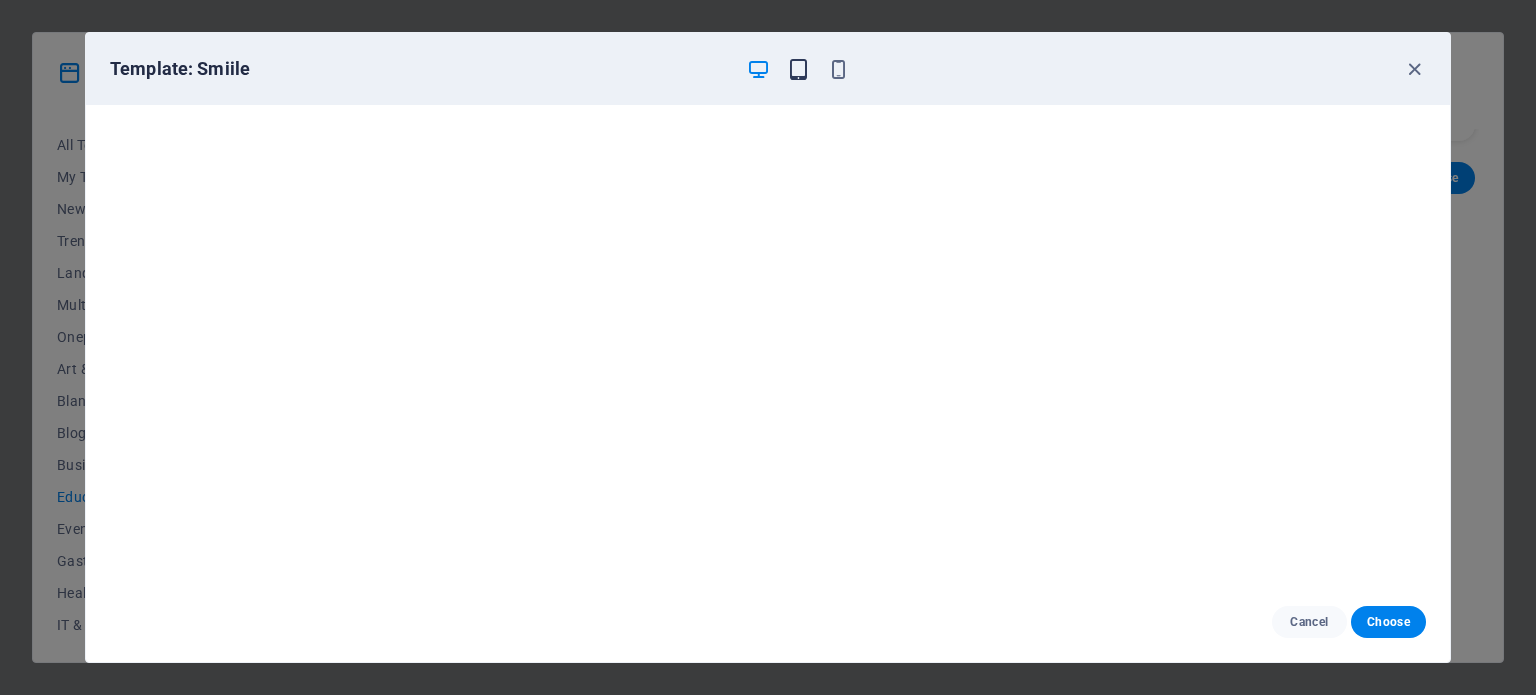 click at bounding box center (798, 69) 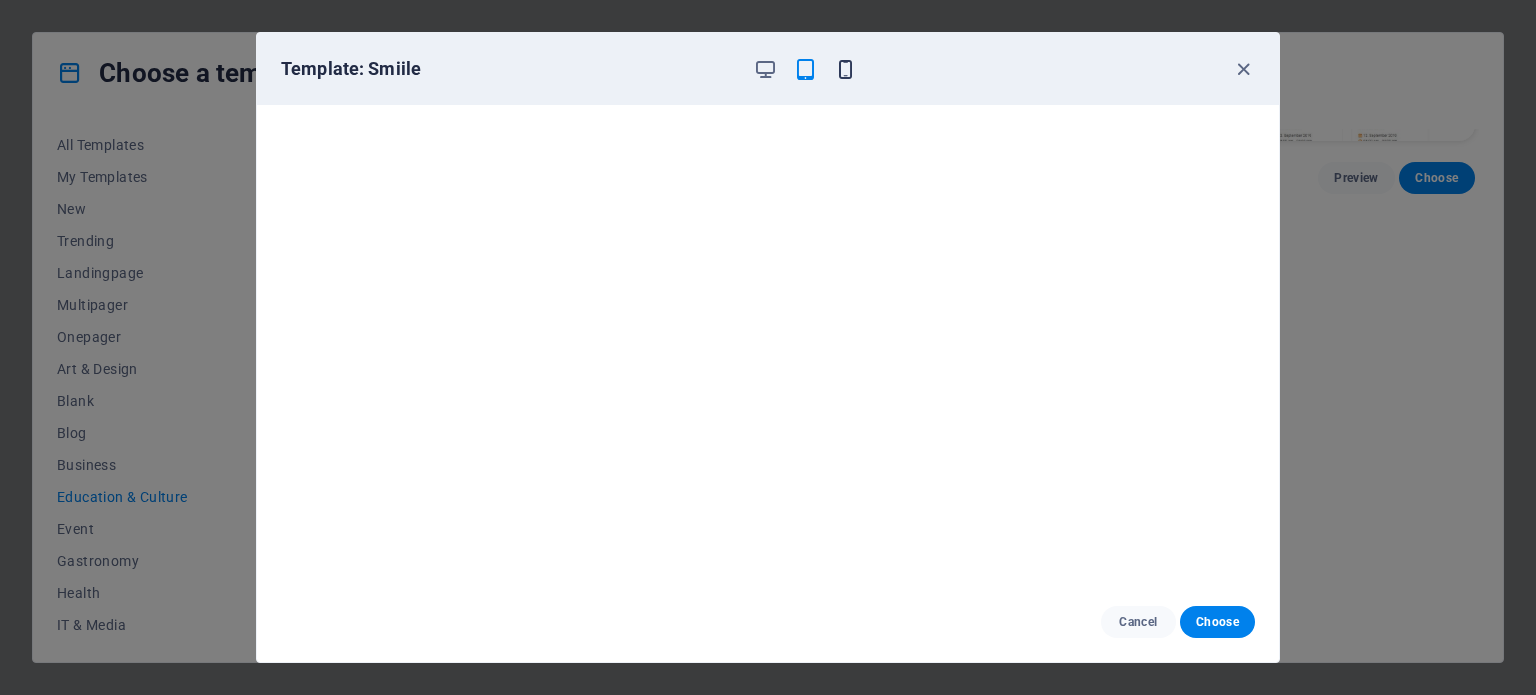click at bounding box center [845, 69] 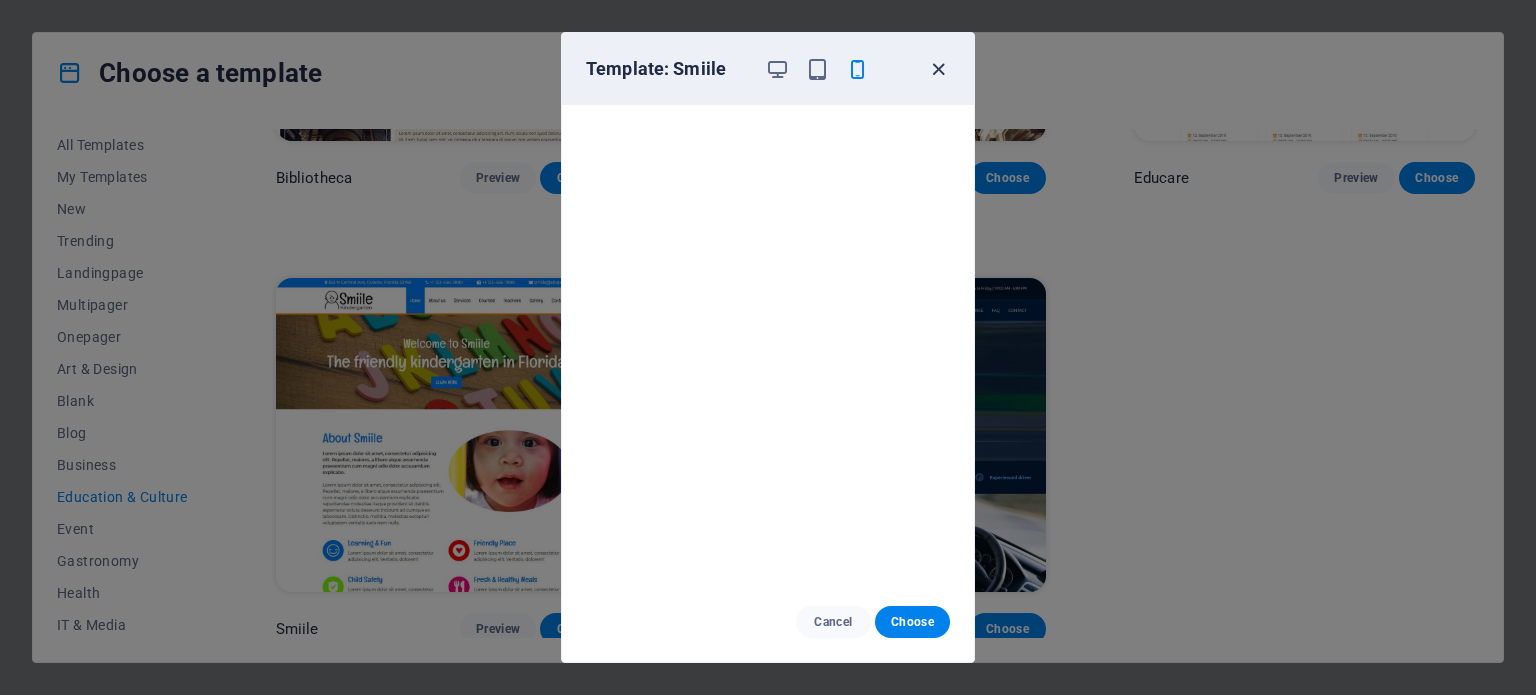 click at bounding box center [938, 69] 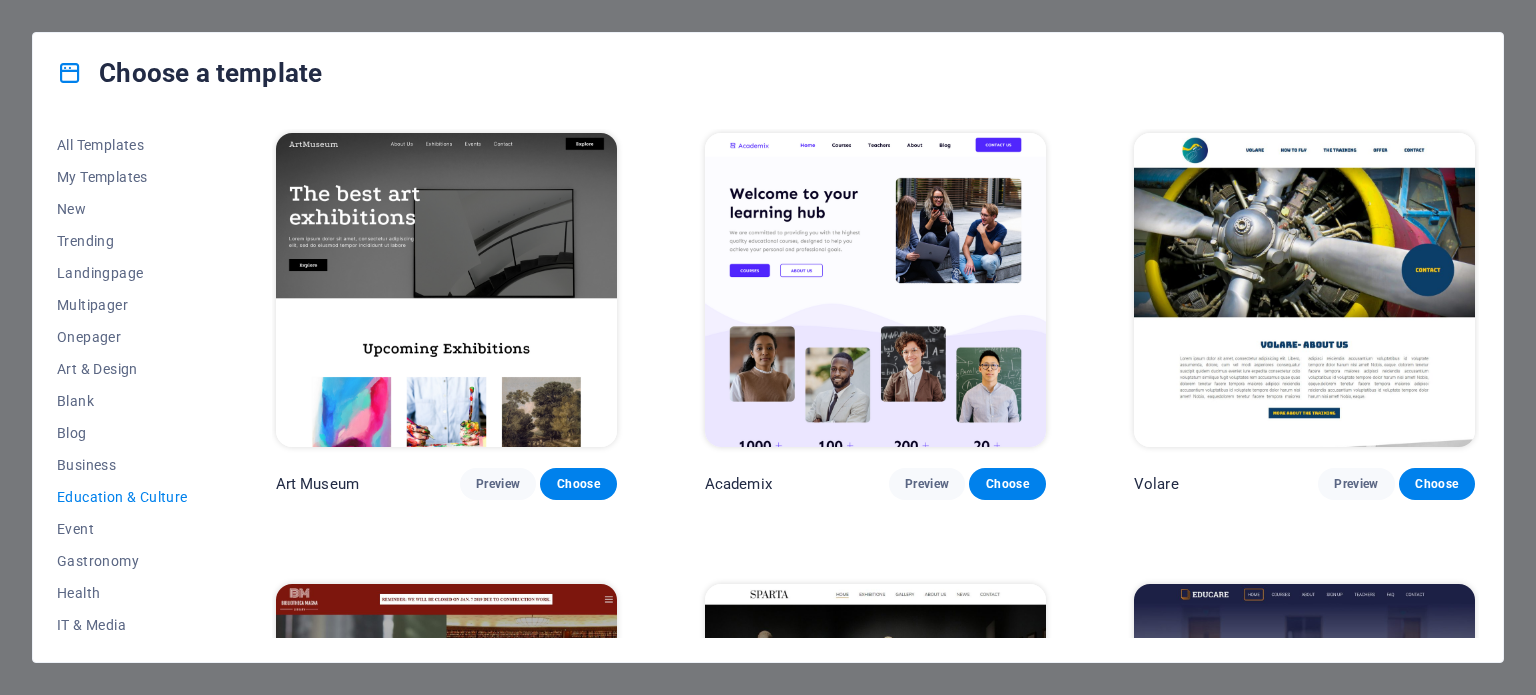 scroll, scrollTop: 500, scrollLeft: 0, axis: vertical 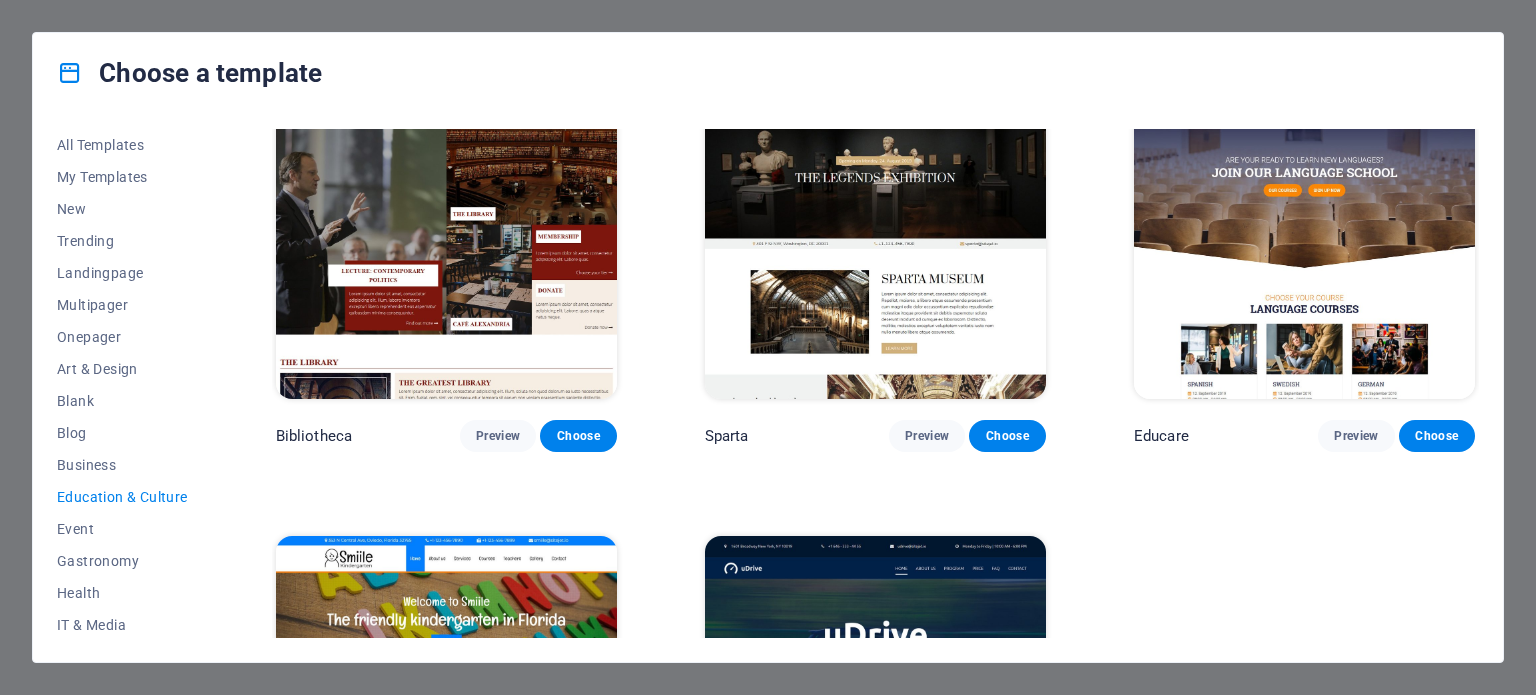 click at bounding box center [1304, 241] 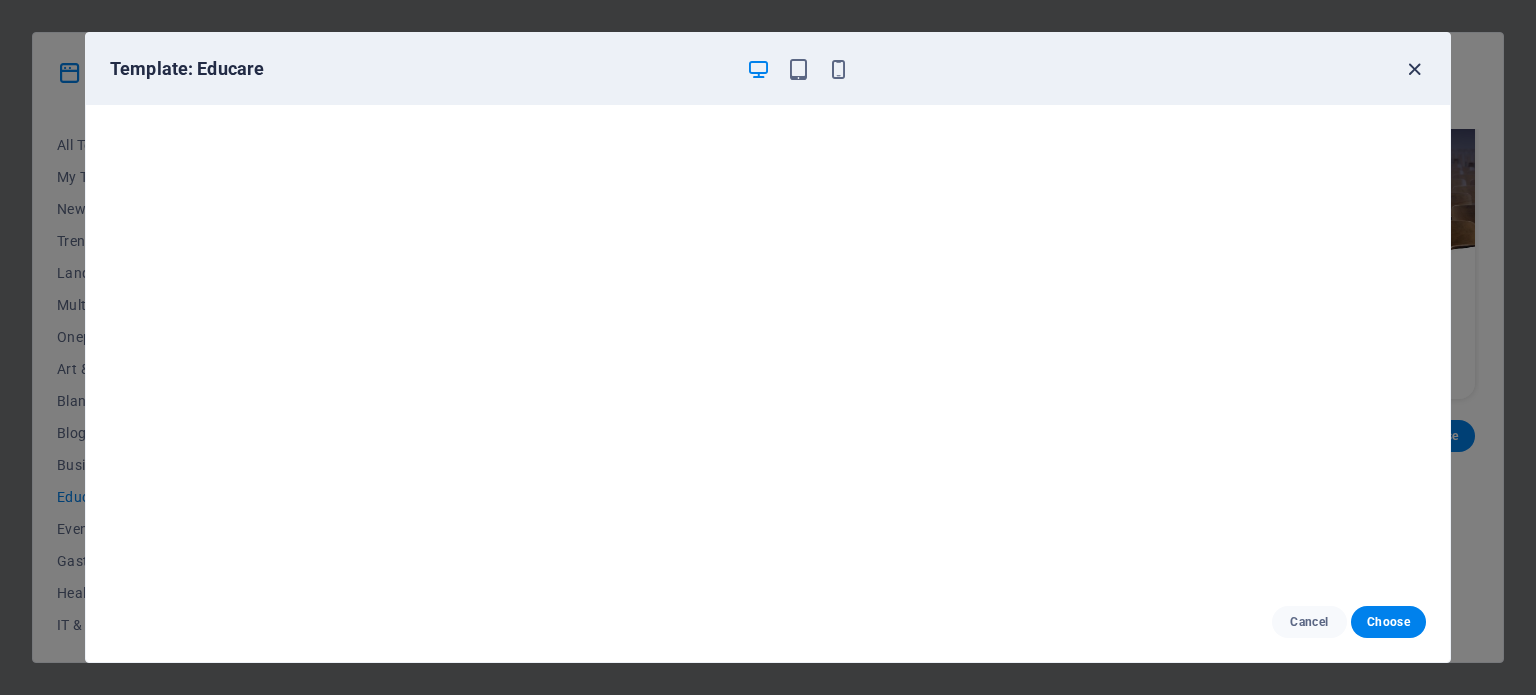click at bounding box center (1414, 69) 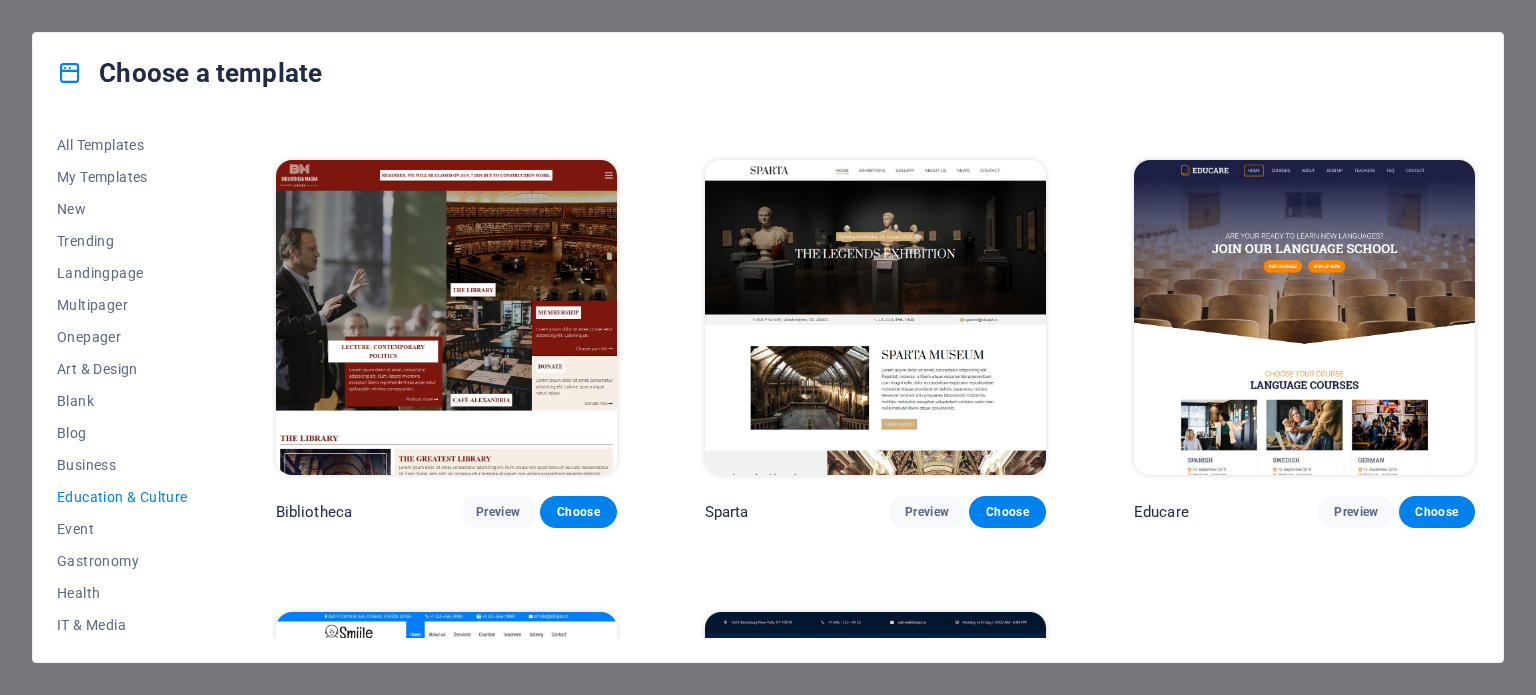 scroll, scrollTop: 500, scrollLeft: 0, axis: vertical 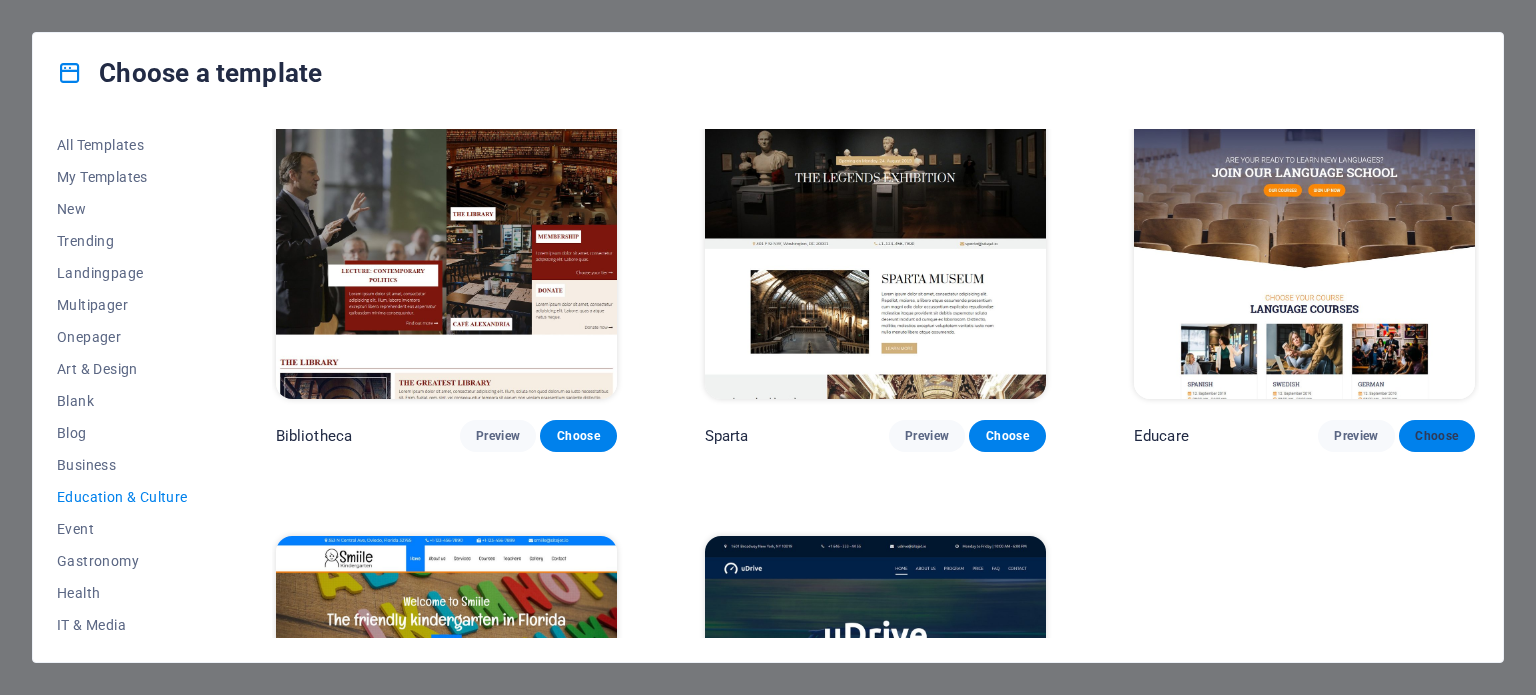 click on "Choose" at bounding box center (1437, 436) 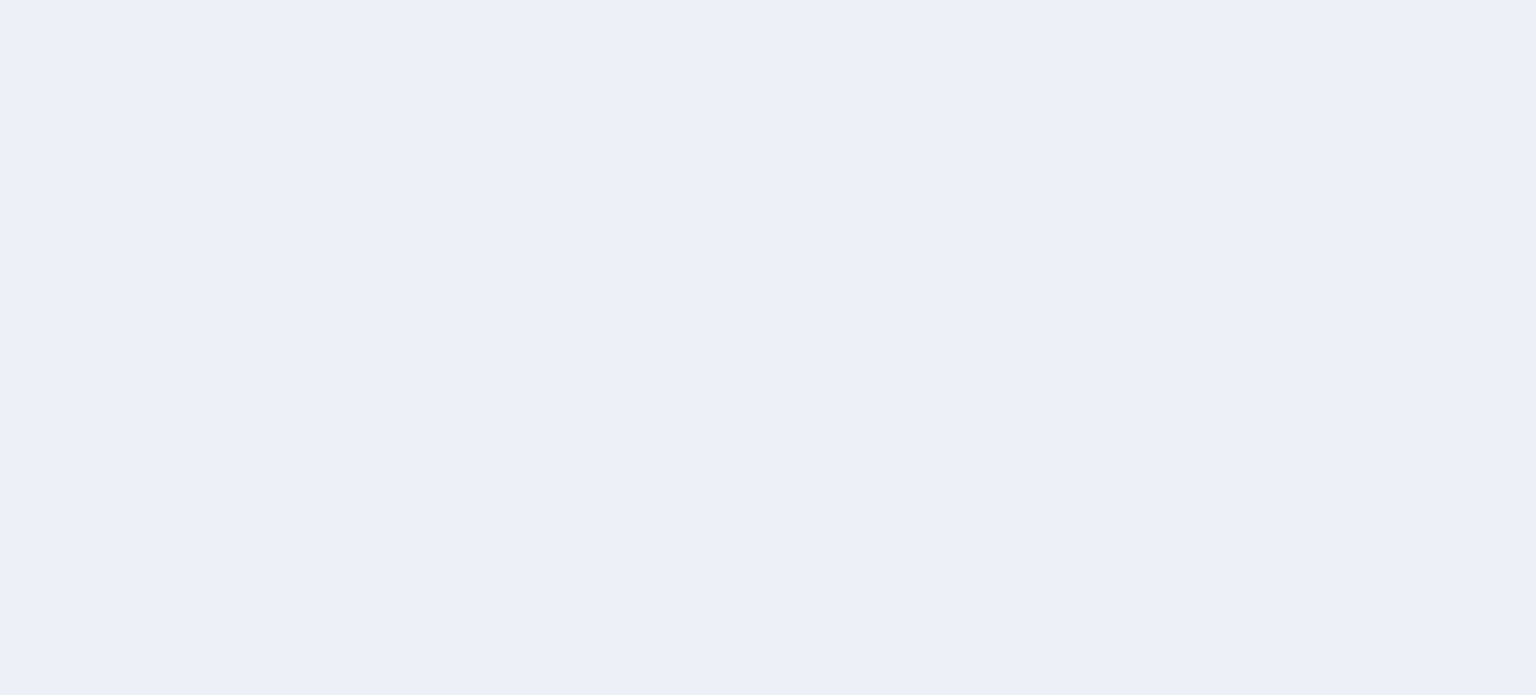 scroll, scrollTop: 0, scrollLeft: 0, axis: both 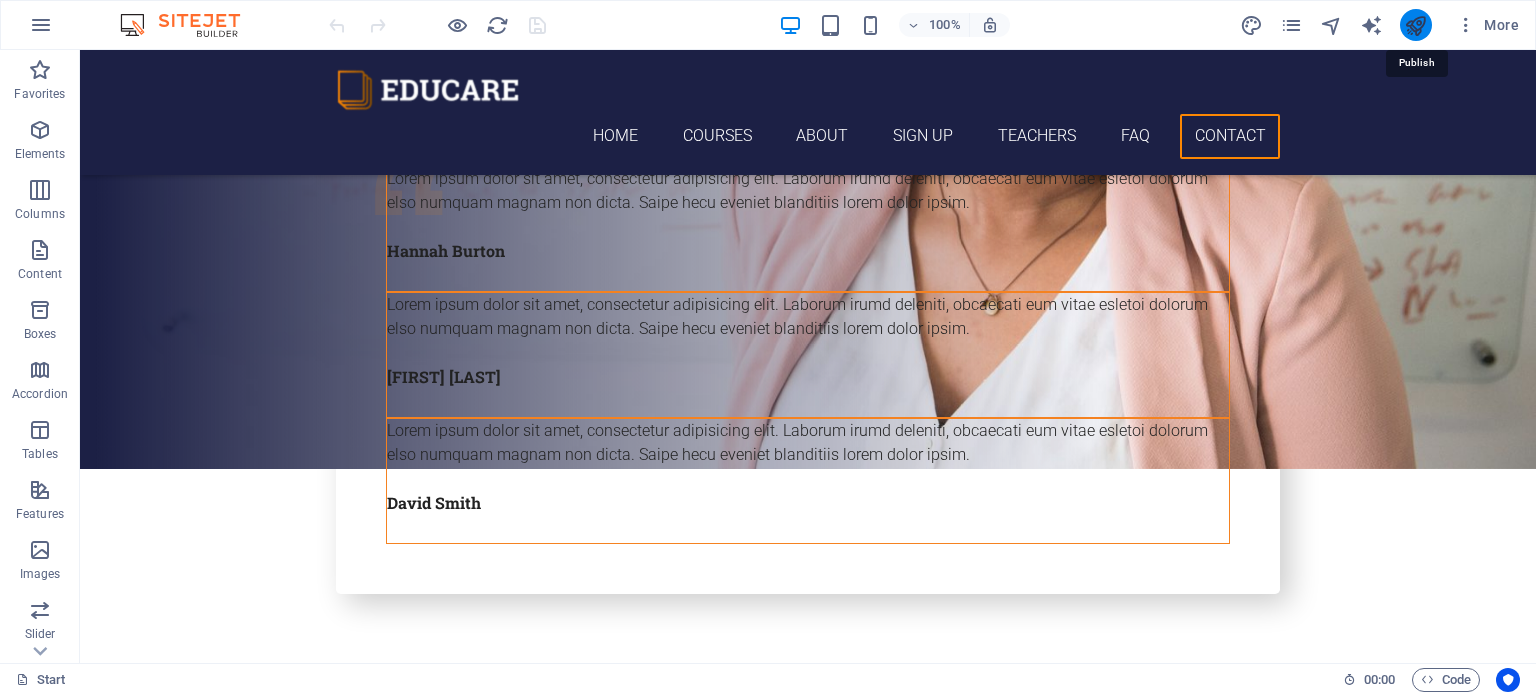 click at bounding box center [1415, 25] 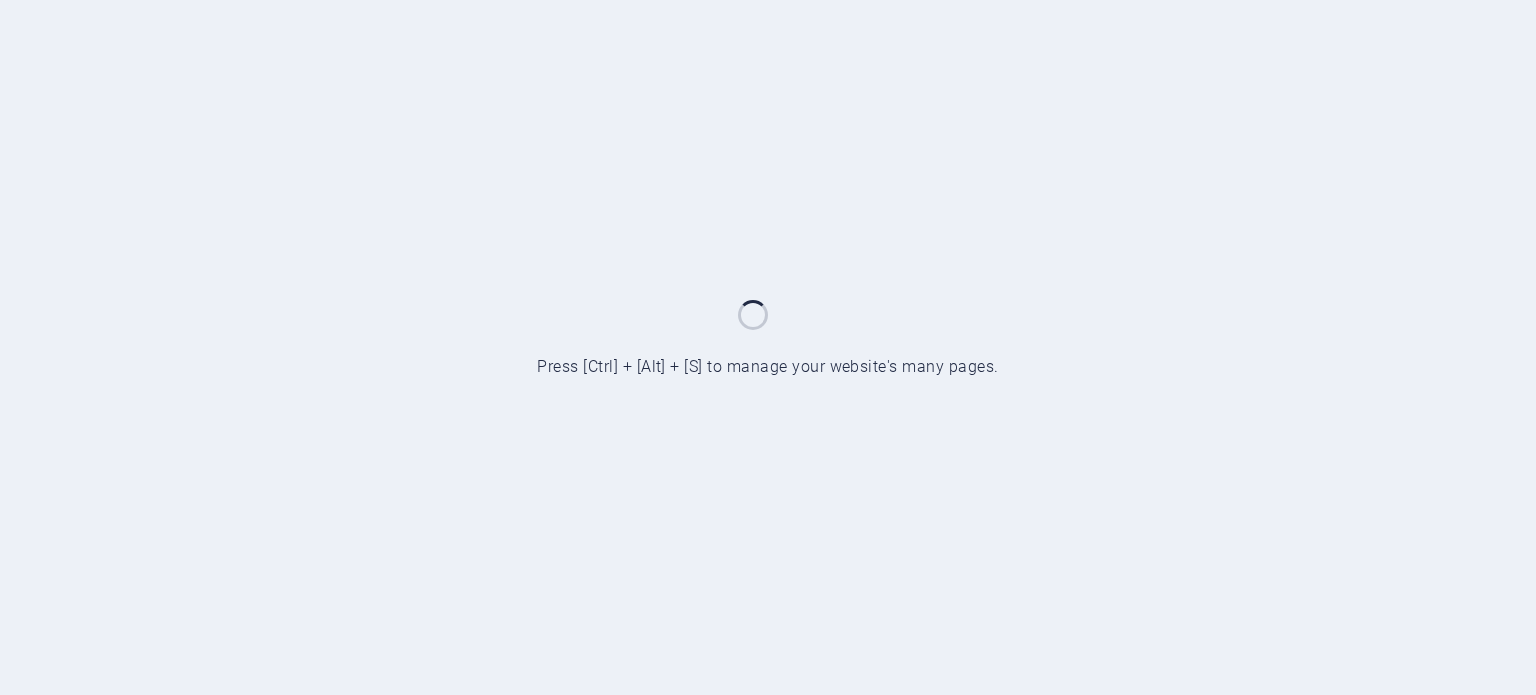 scroll, scrollTop: 0, scrollLeft: 0, axis: both 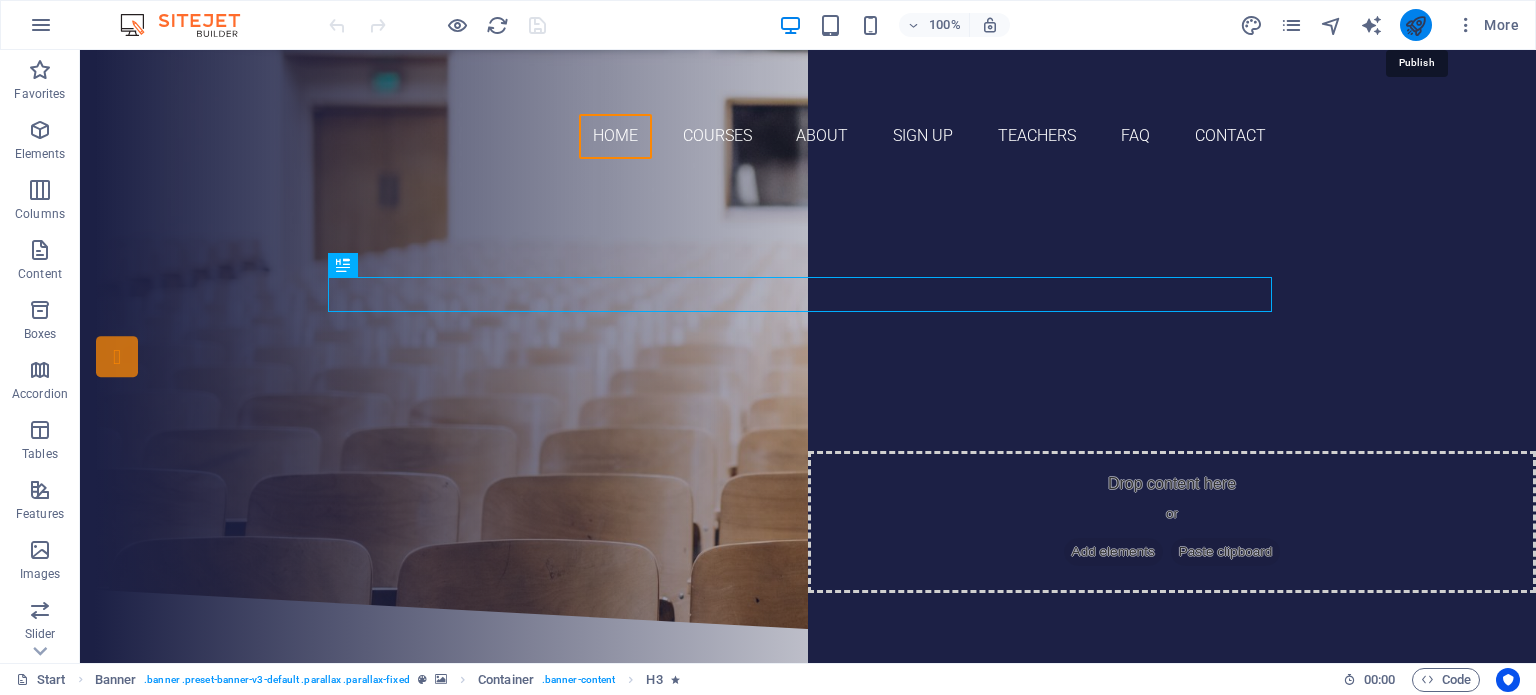 click at bounding box center (1415, 25) 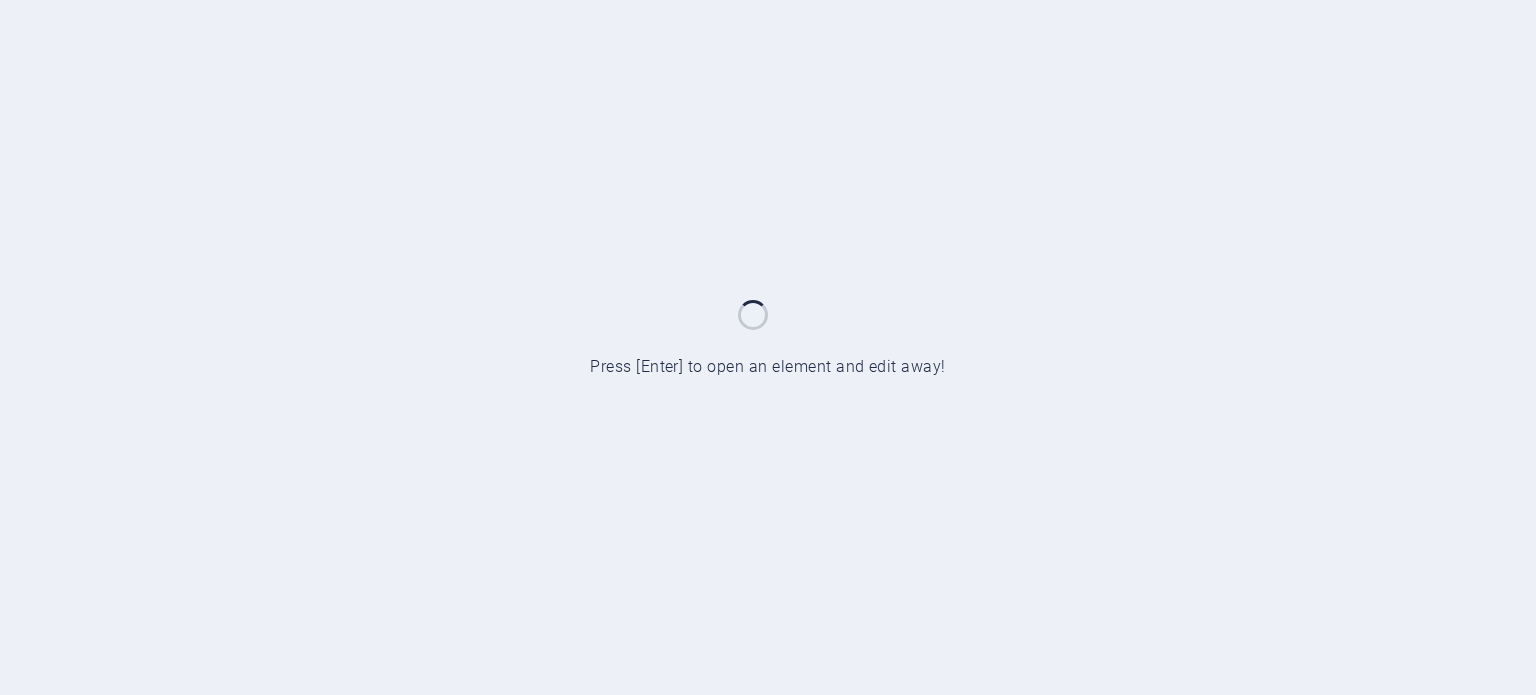 scroll, scrollTop: 0, scrollLeft: 0, axis: both 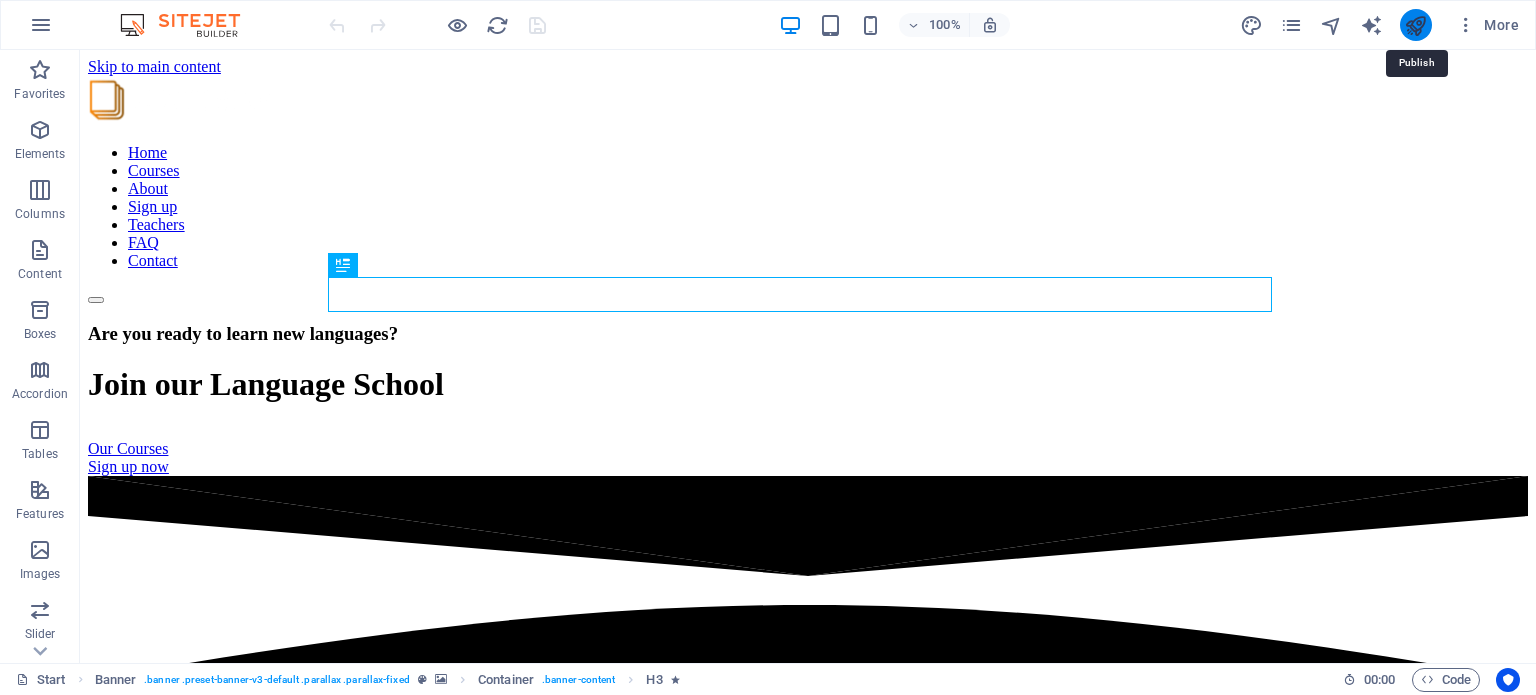 click at bounding box center [1415, 25] 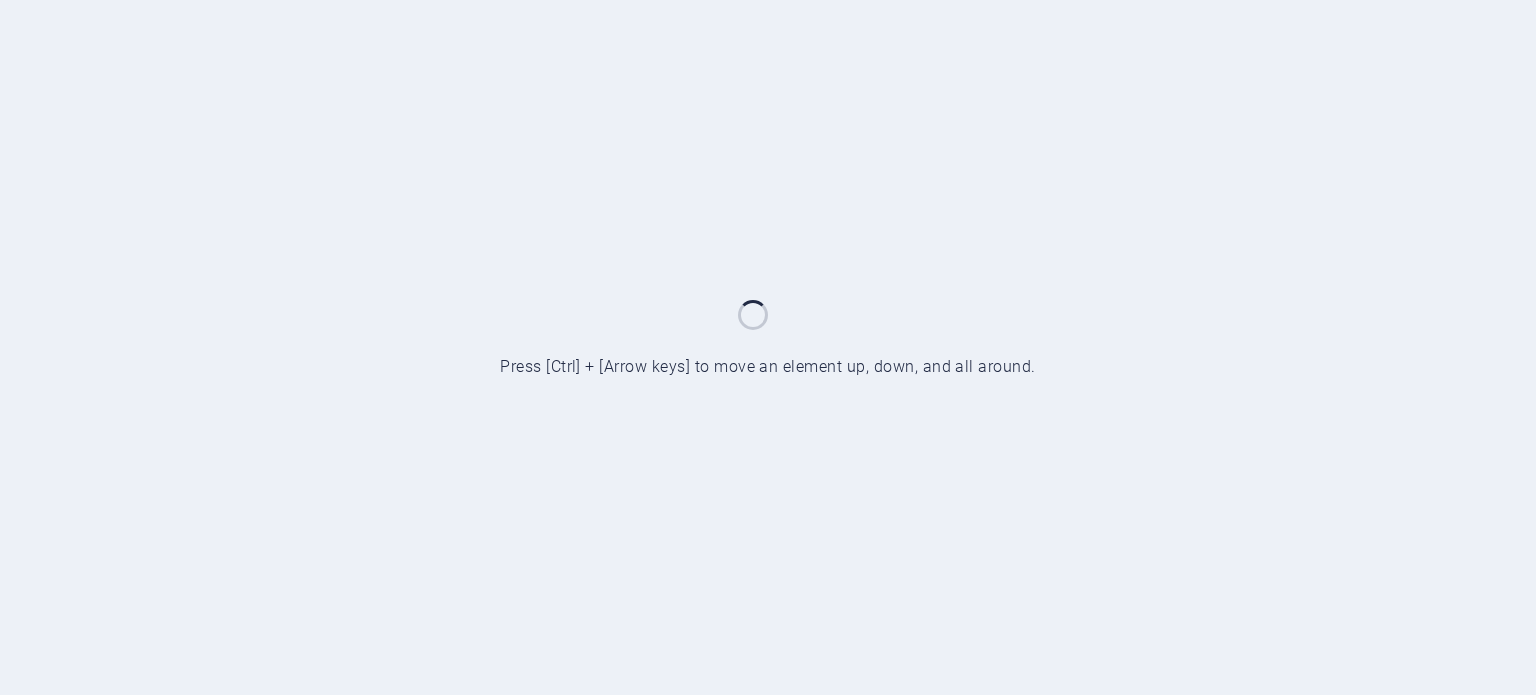 scroll, scrollTop: 0, scrollLeft: 0, axis: both 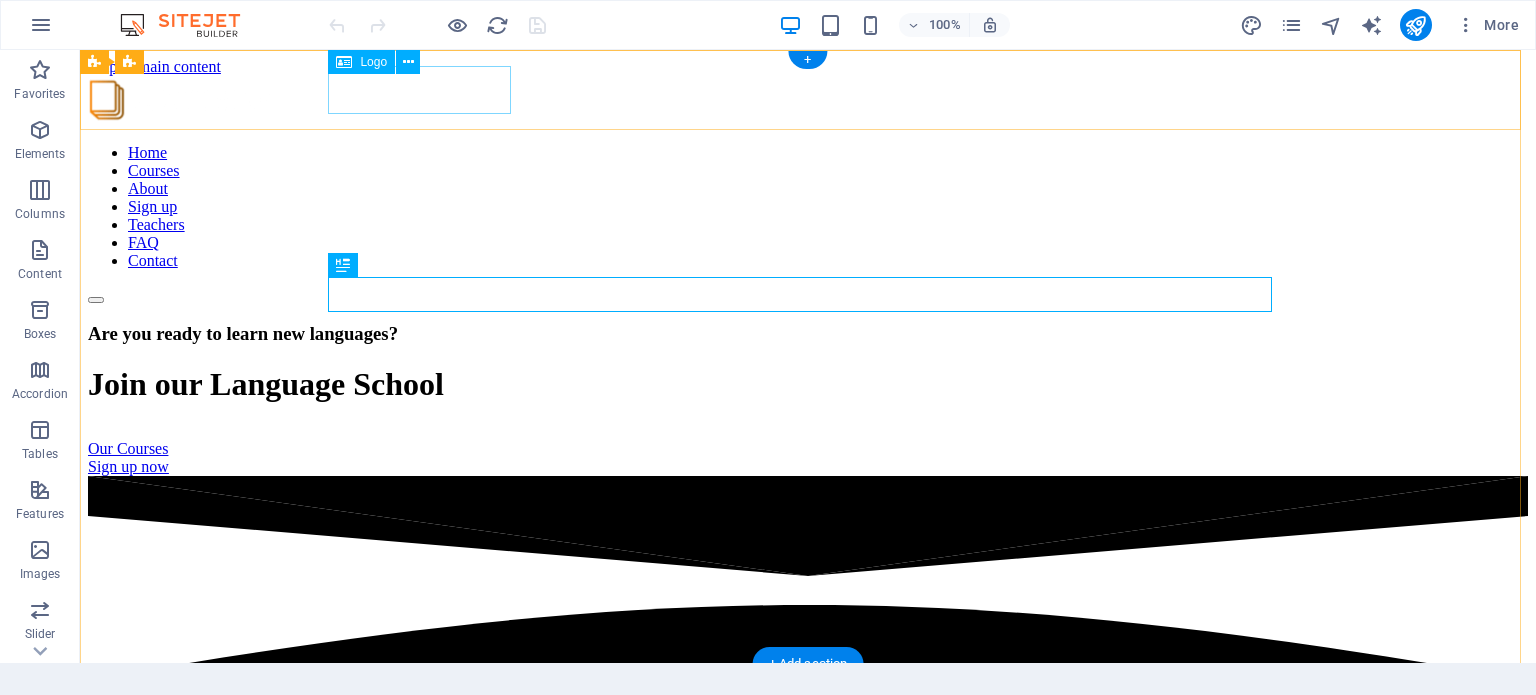 click at bounding box center (808, 102) 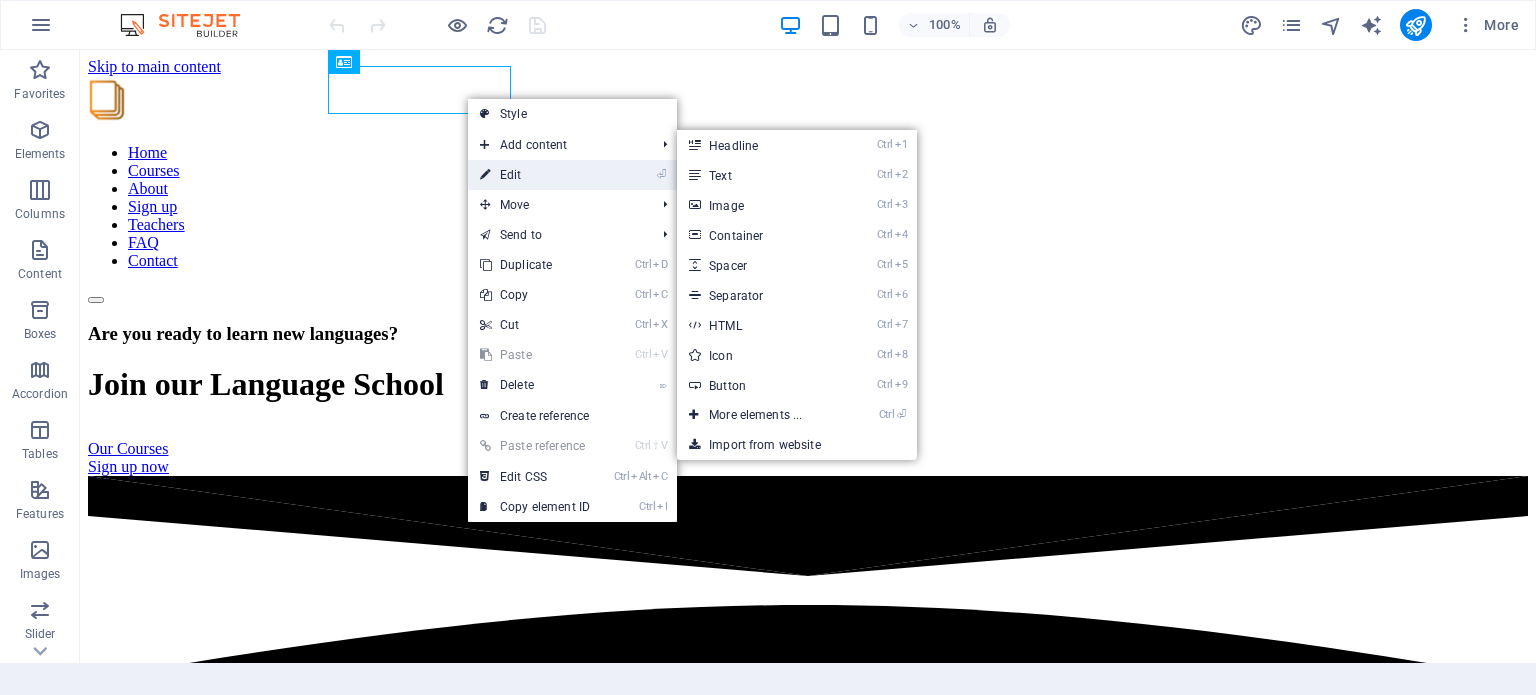 click on "⏎  Edit" at bounding box center [535, 175] 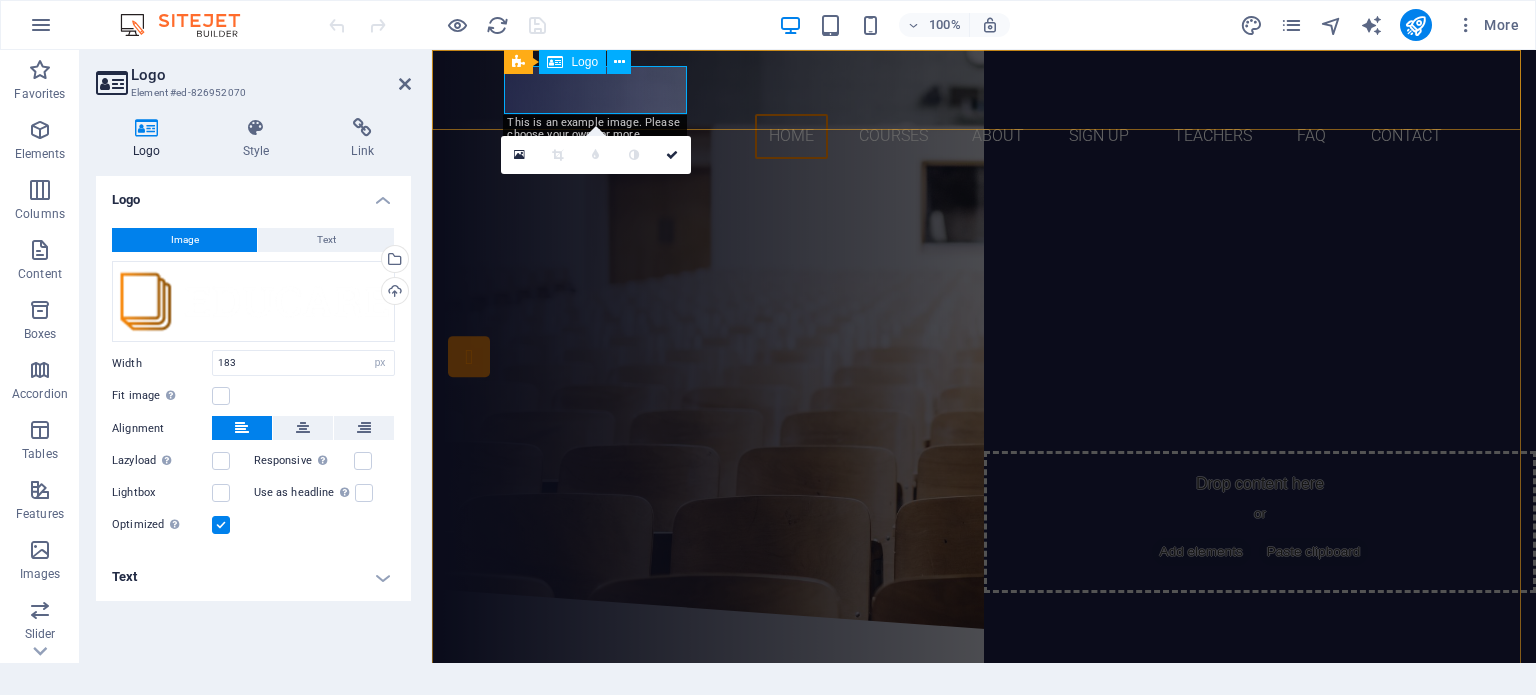 click at bounding box center (984, 90) 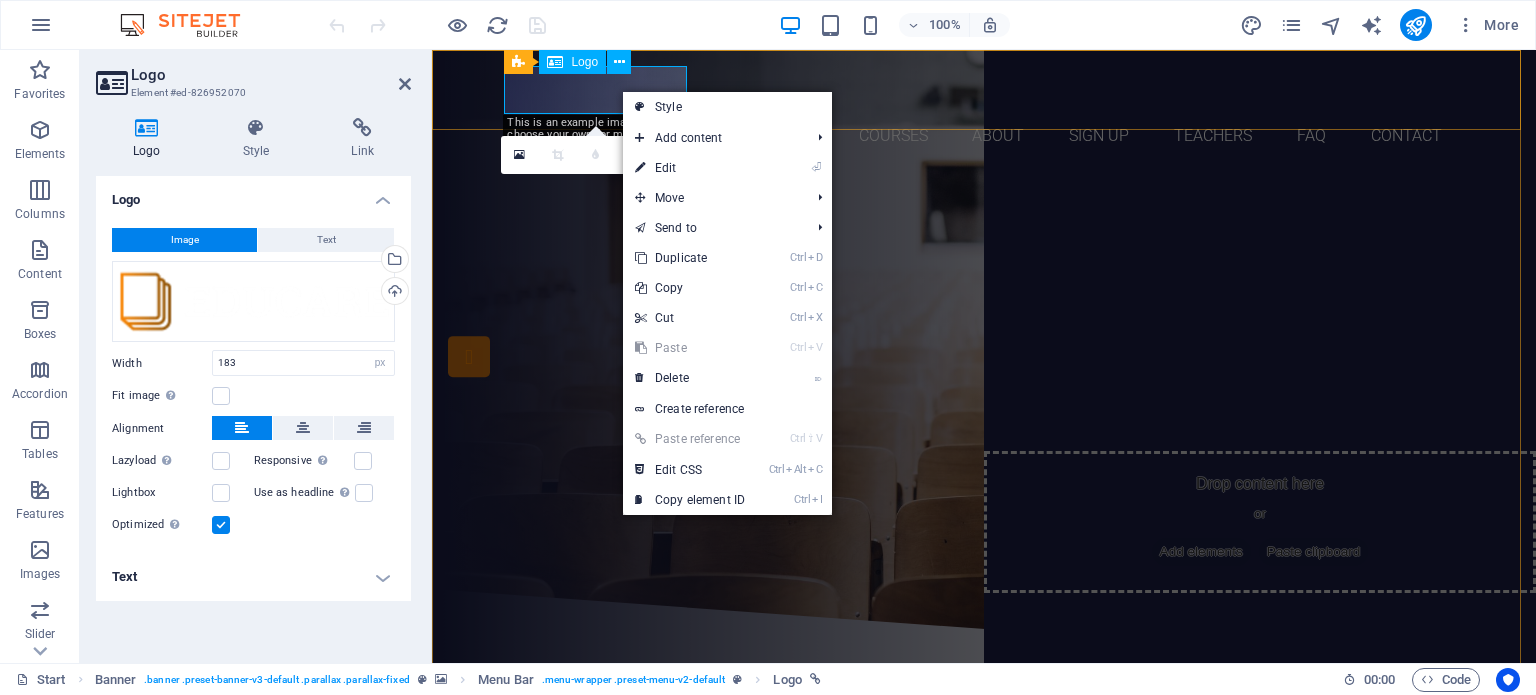 click at bounding box center (984, 90) 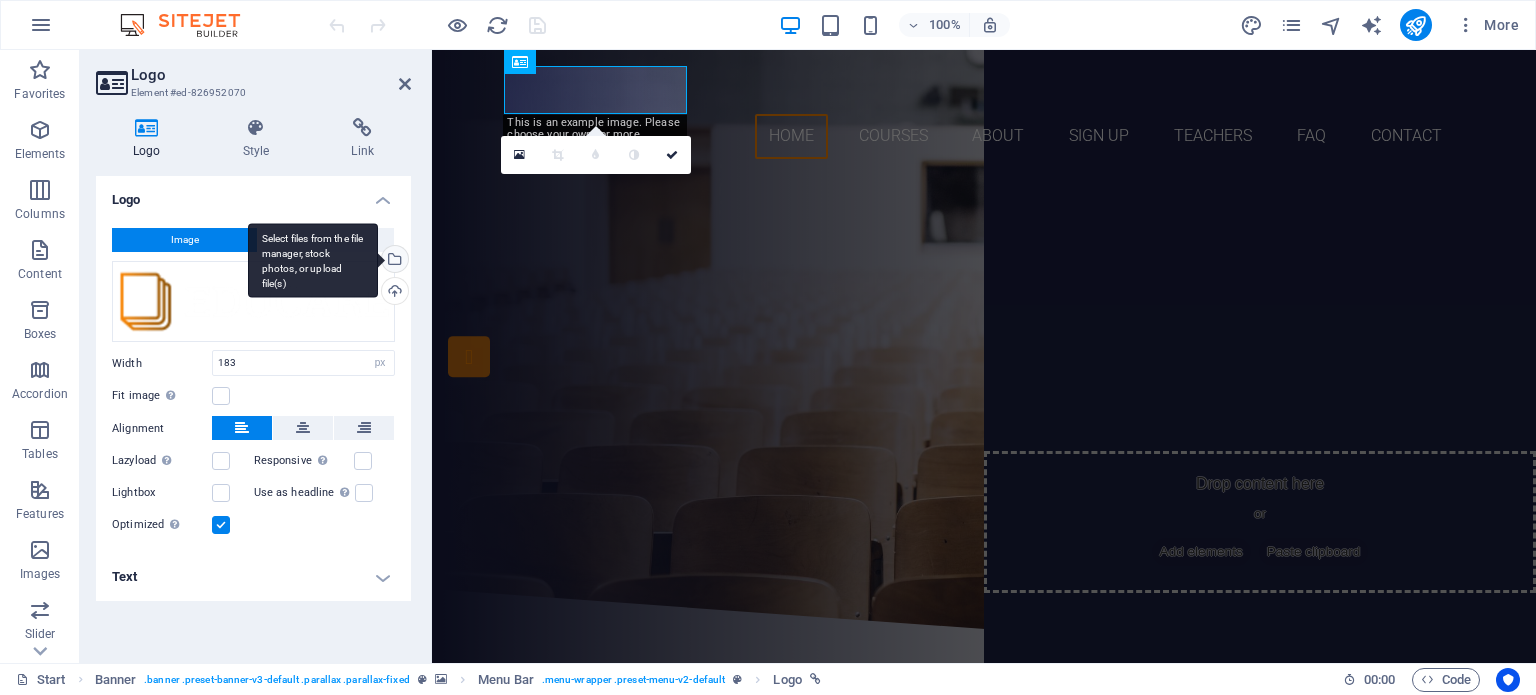 click on "Select files from the file manager, stock photos, or upload file(s)" at bounding box center (313, 260) 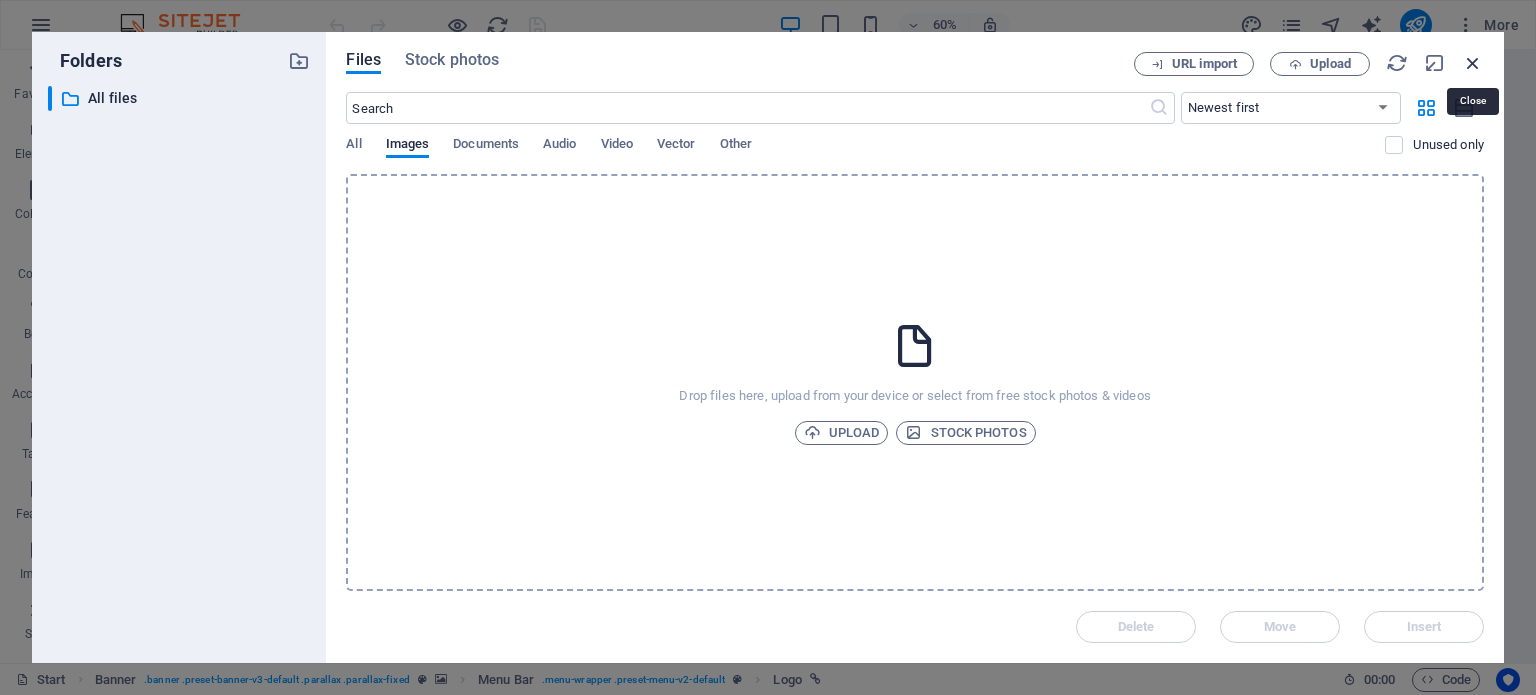 drag, startPoint x: 1476, startPoint y: 68, endPoint x: 1029, endPoint y: 19, distance: 449.67767 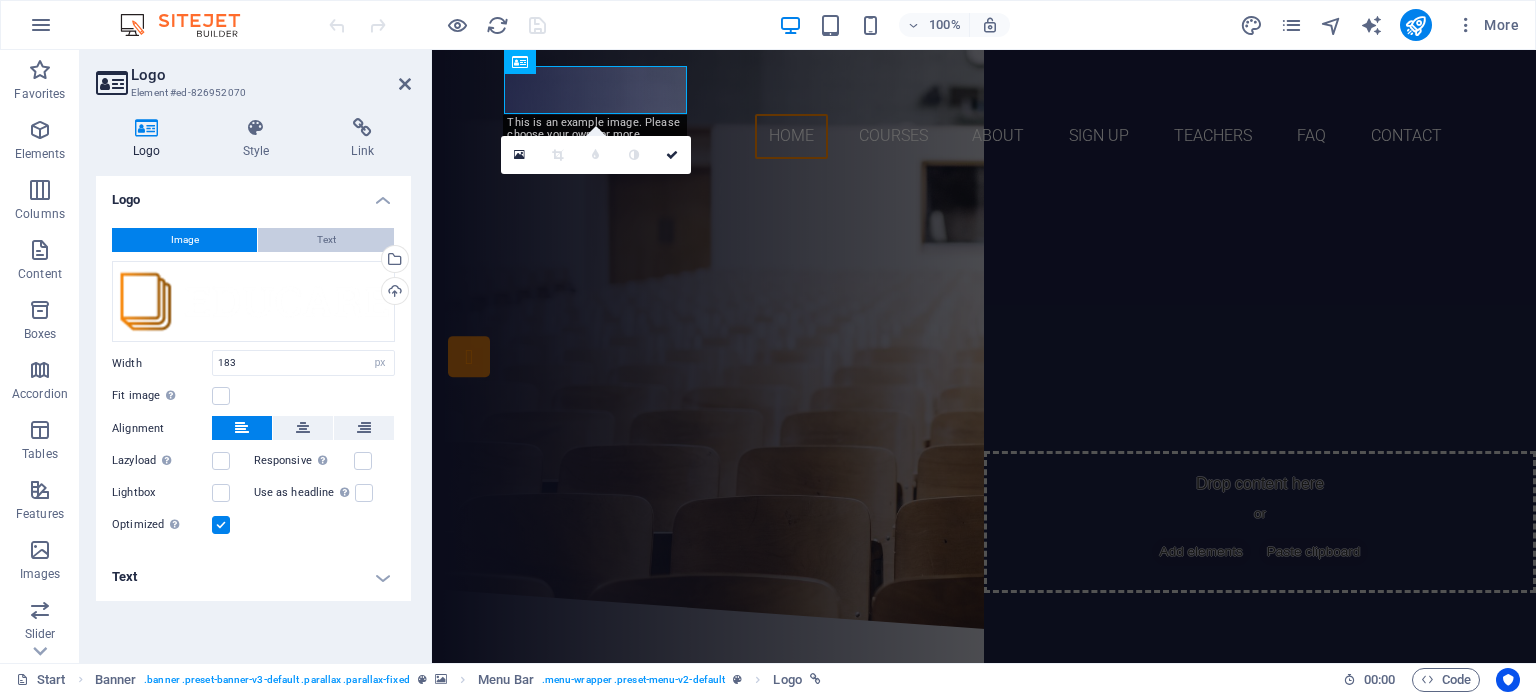click on "Text" at bounding box center [326, 240] 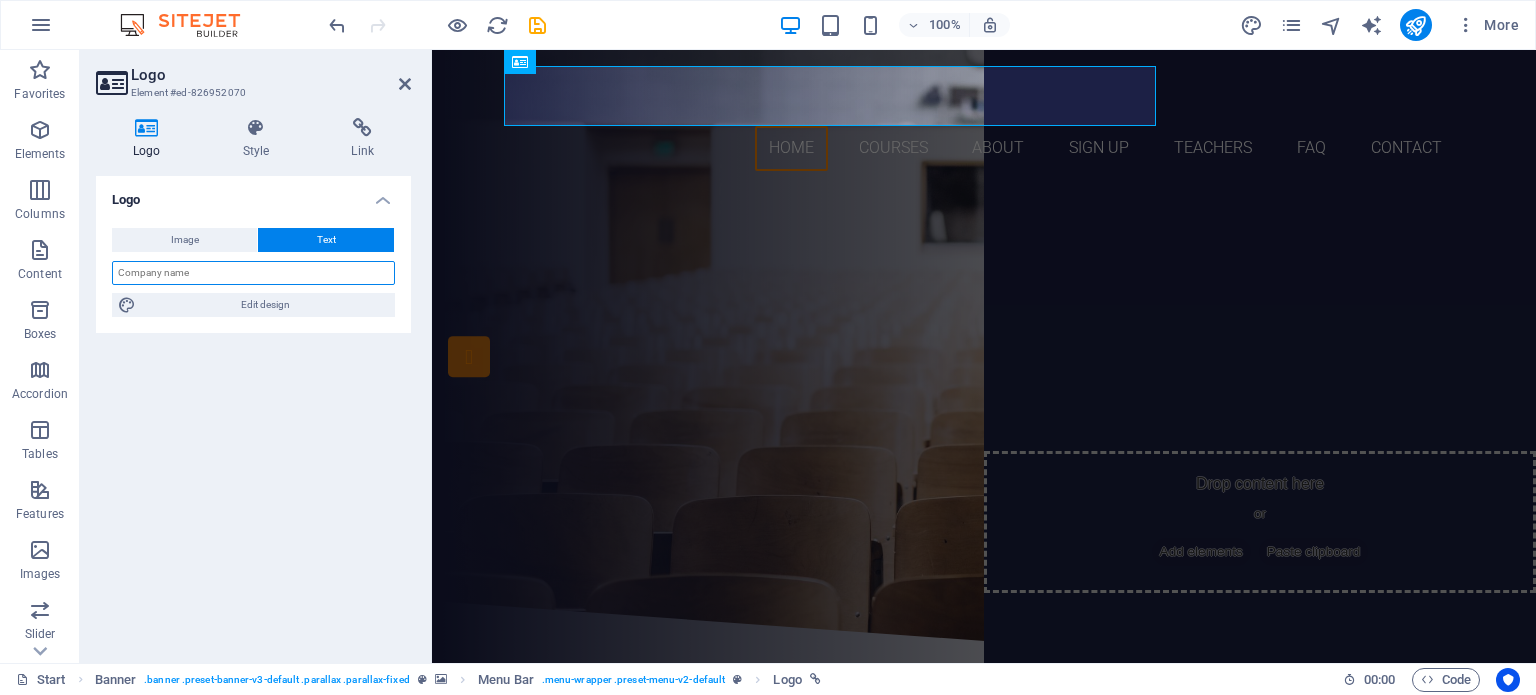 click at bounding box center (253, 273) 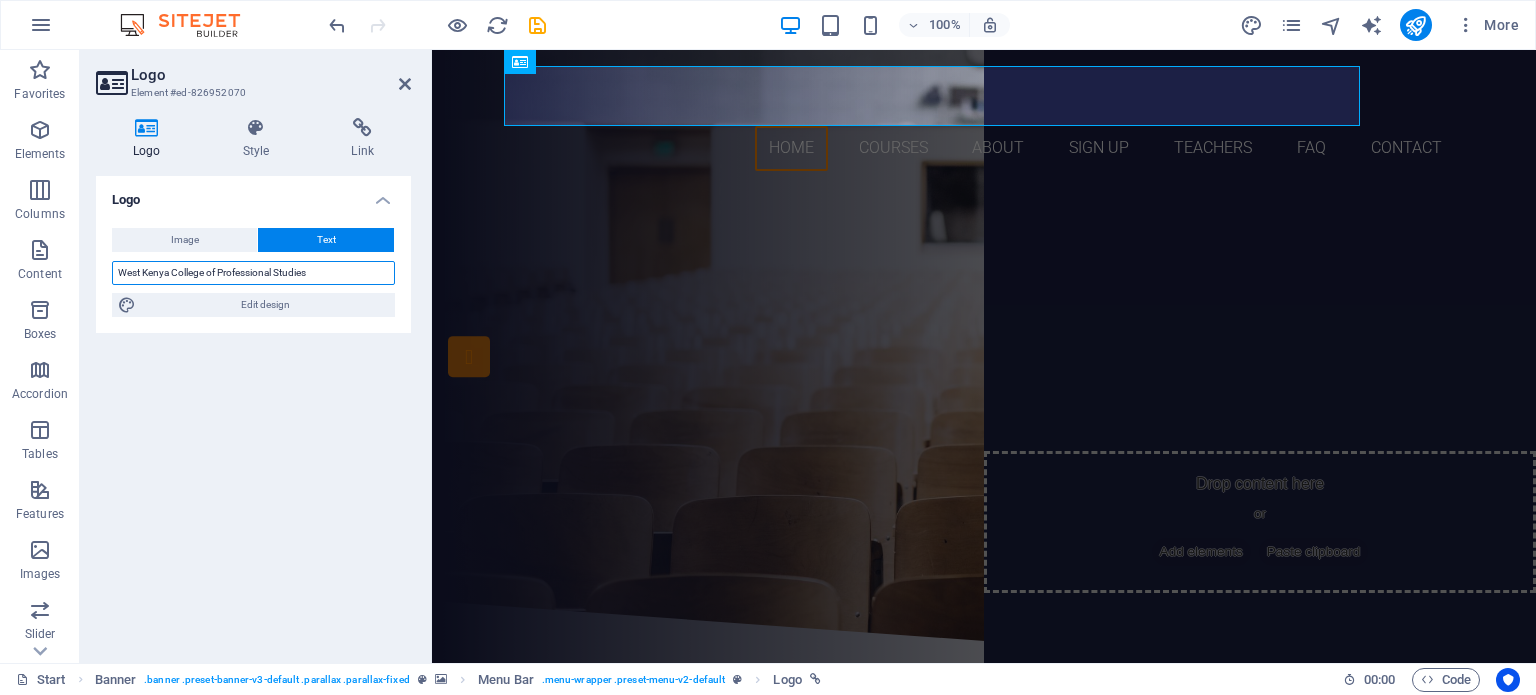 type on "West Kenya College of Professional Studies" 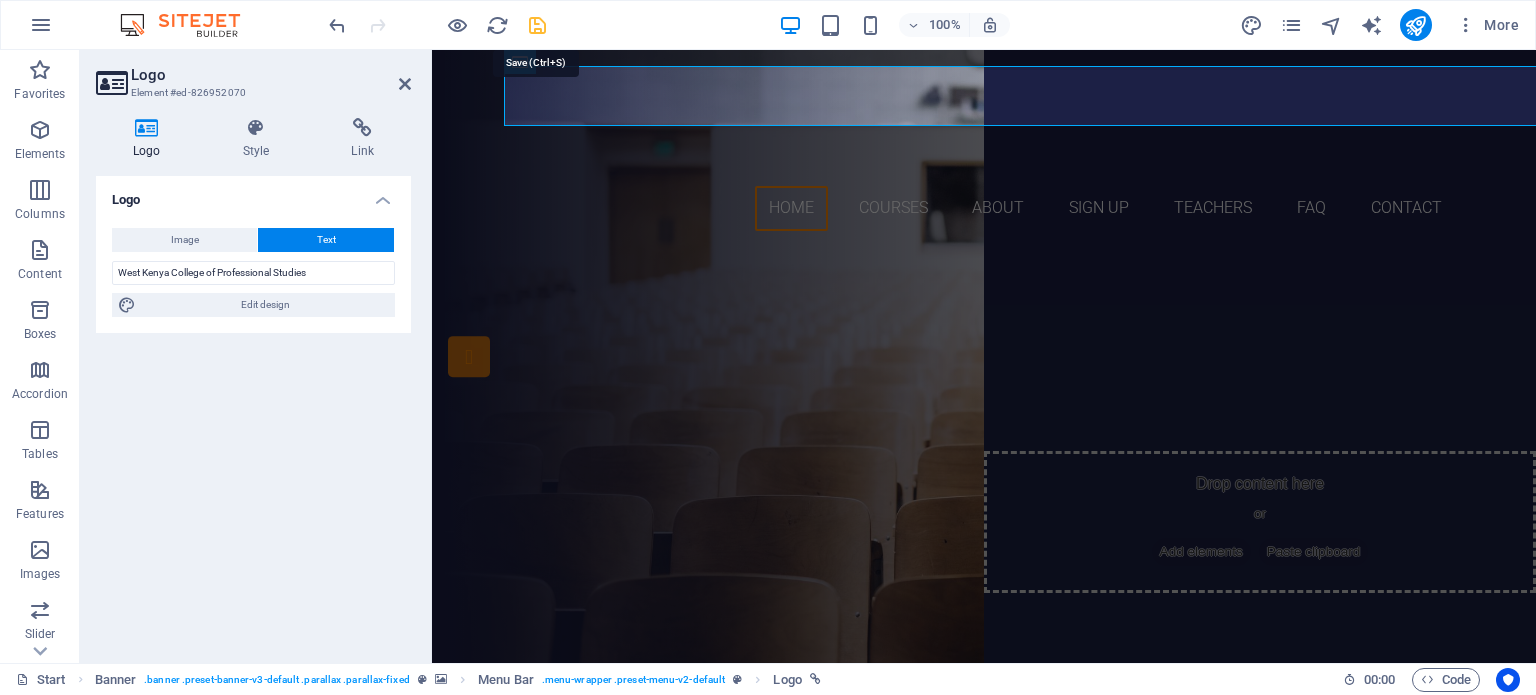click at bounding box center (537, 25) 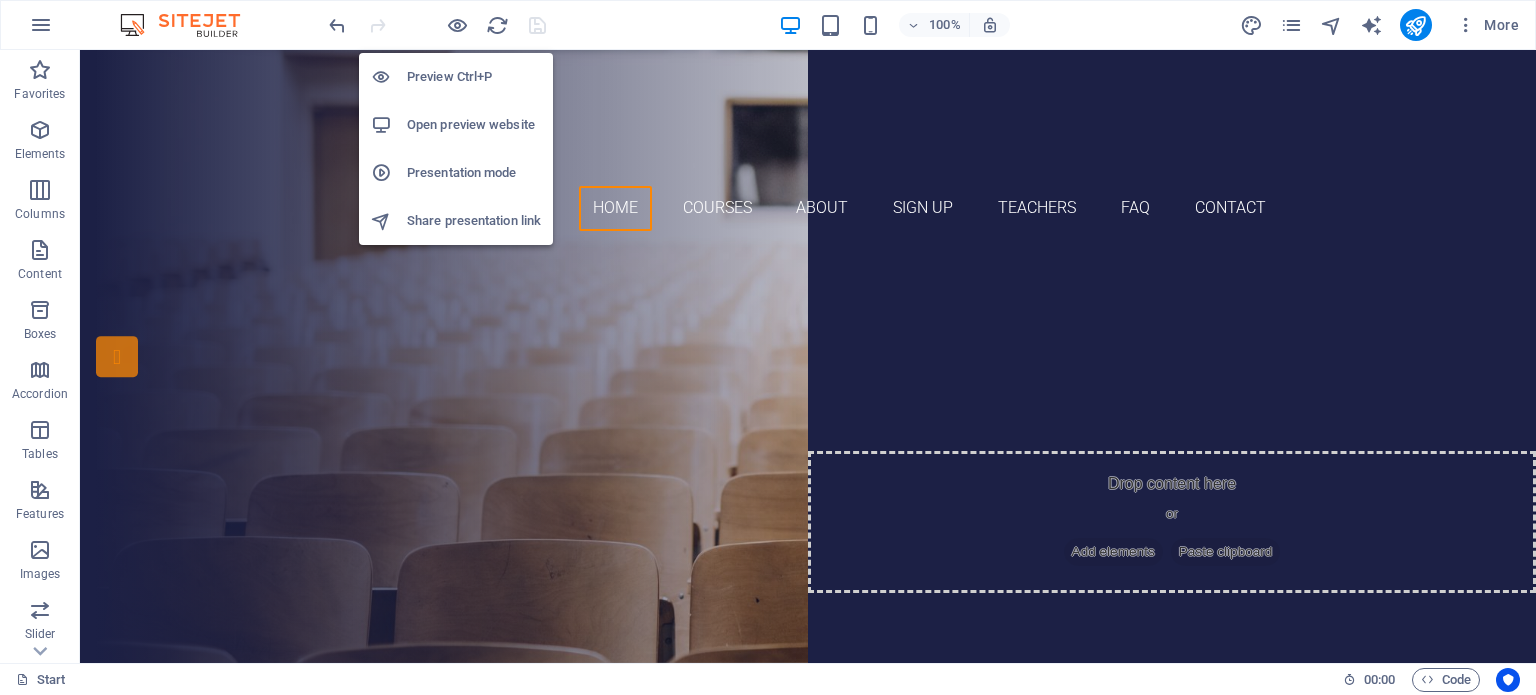 click on "Open preview website" at bounding box center (474, 125) 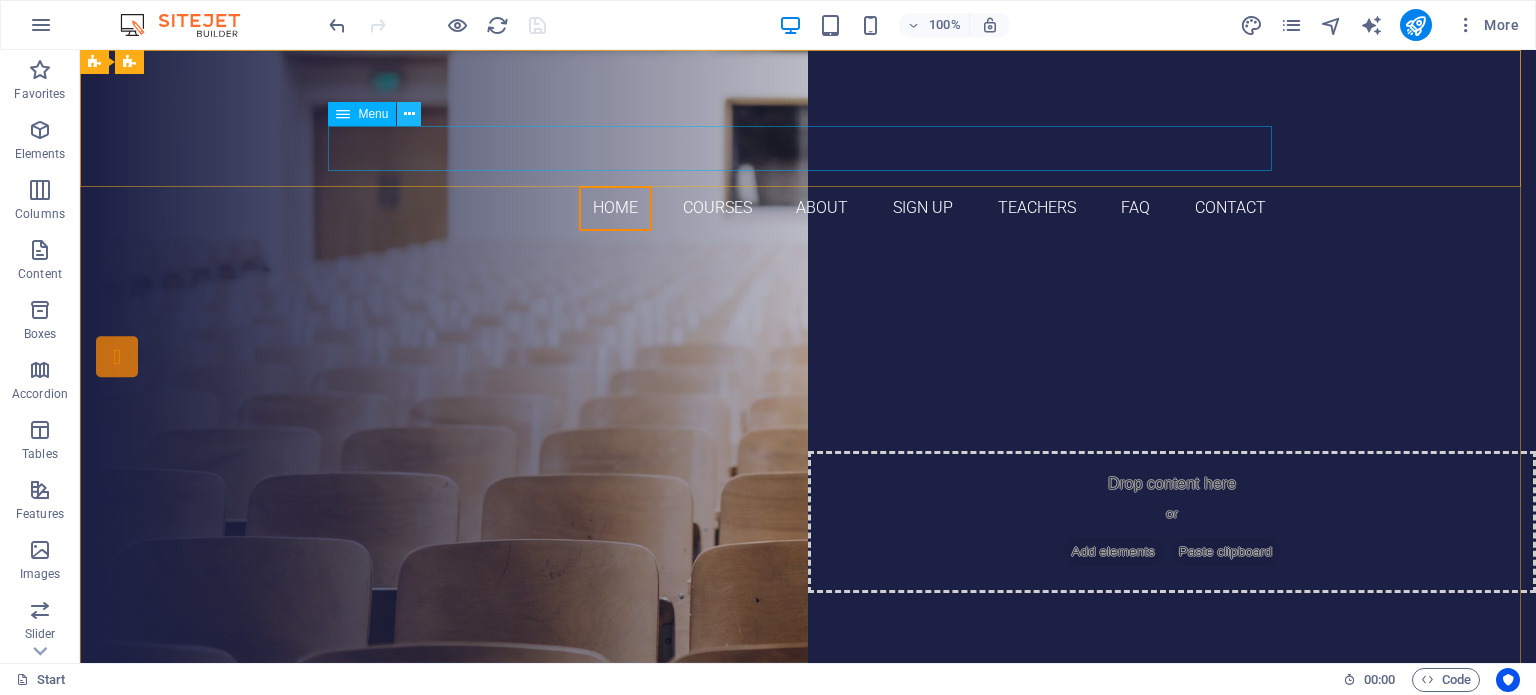 click at bounding box center [409, 114] 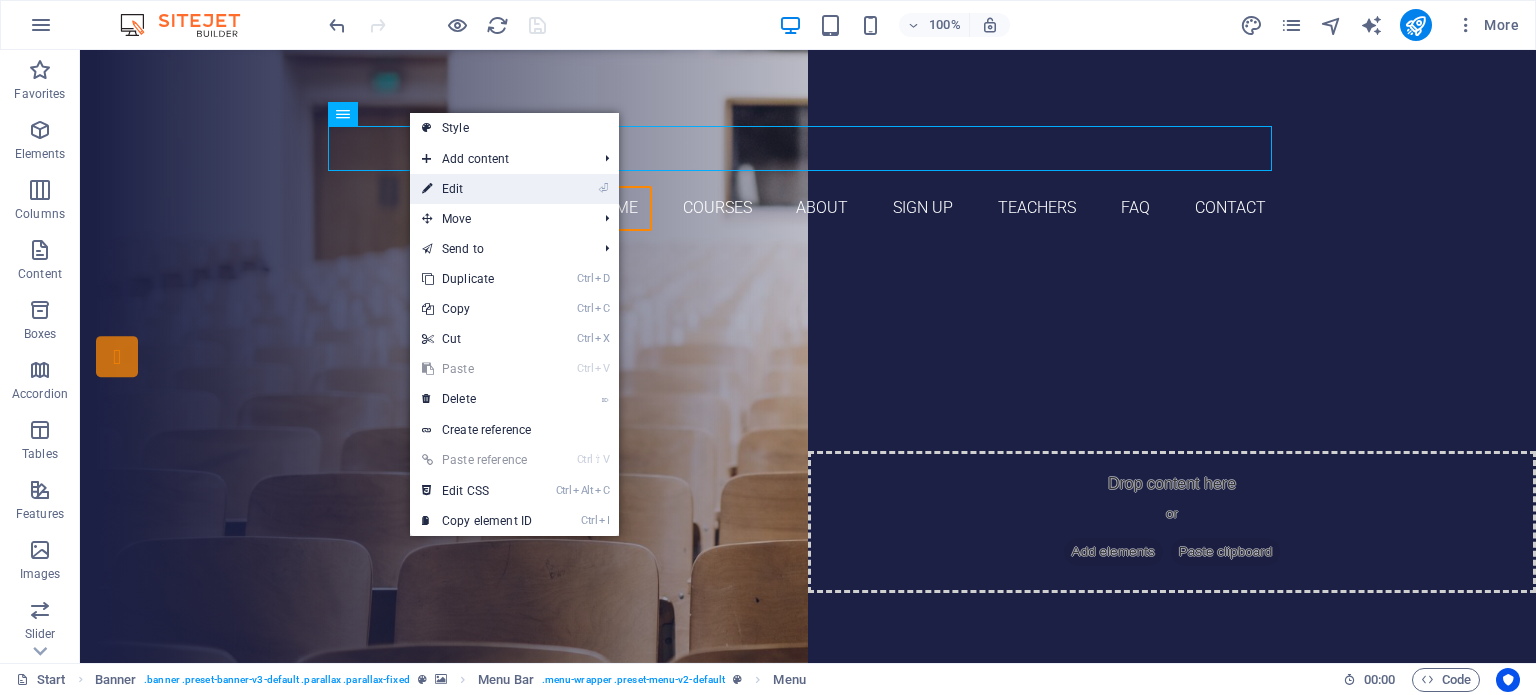 drag, startPoint x: 454, startPoint y: 183, endPoint x: 22, endPoint y: 134, distance: 434.77005 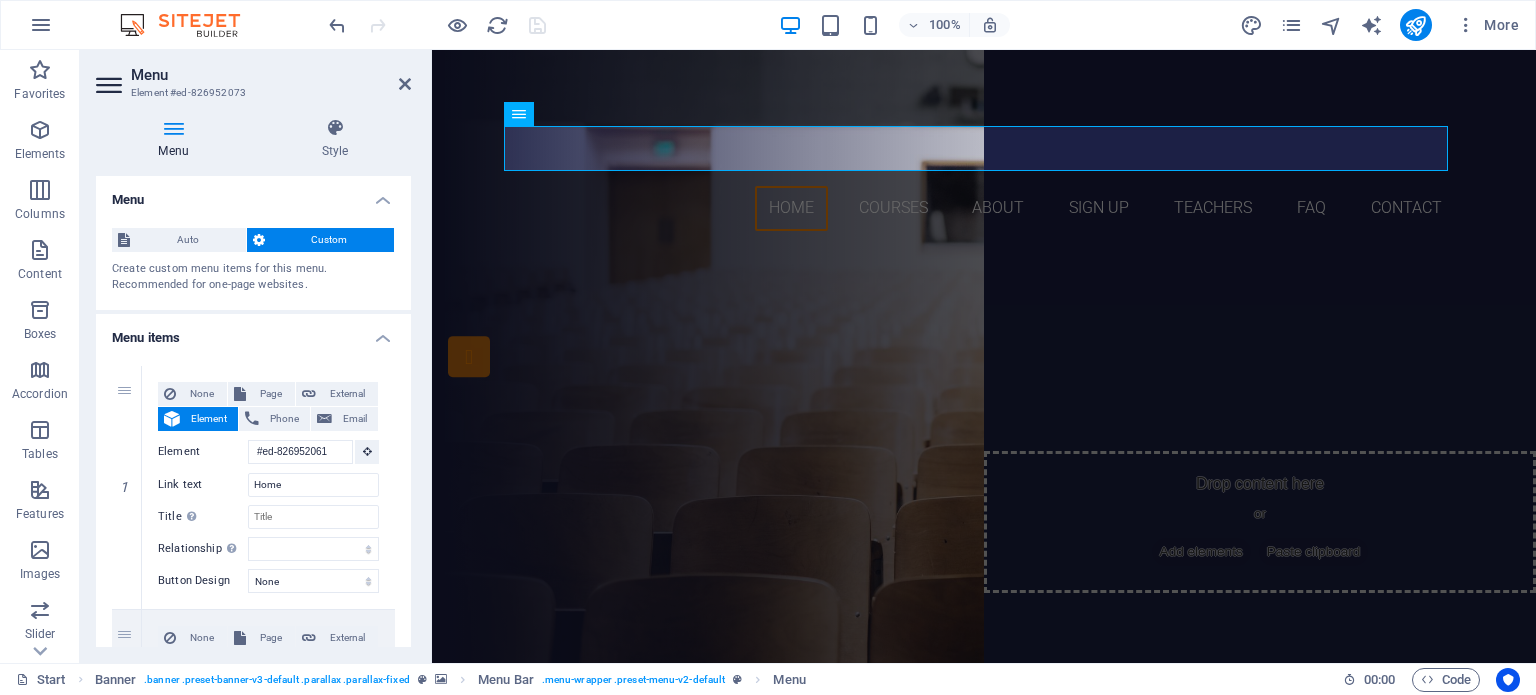 click on "Home Courses About Sign up Teachers FAQ Contact" at bounding box center (984, 208) 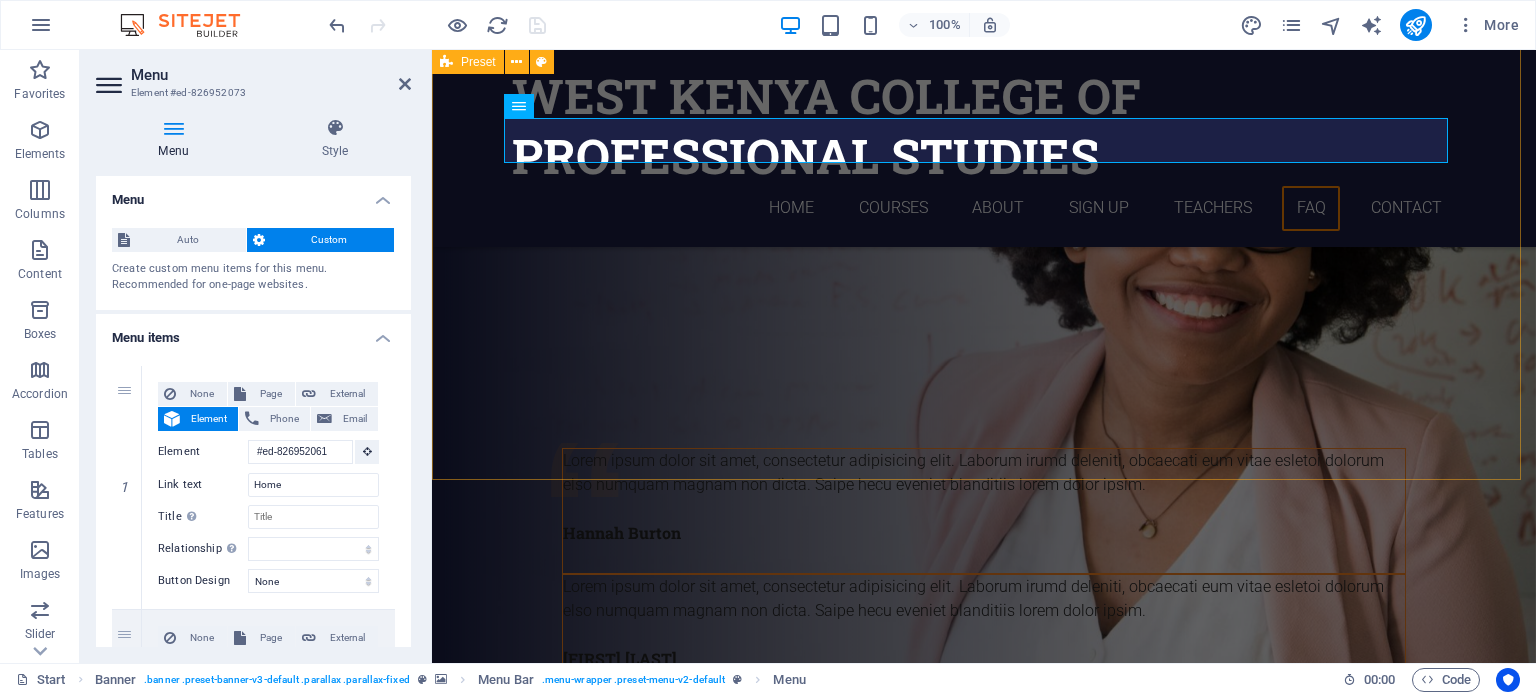 scroll, scrollTop: 7525, scrollLeft: 0, axis: vertical 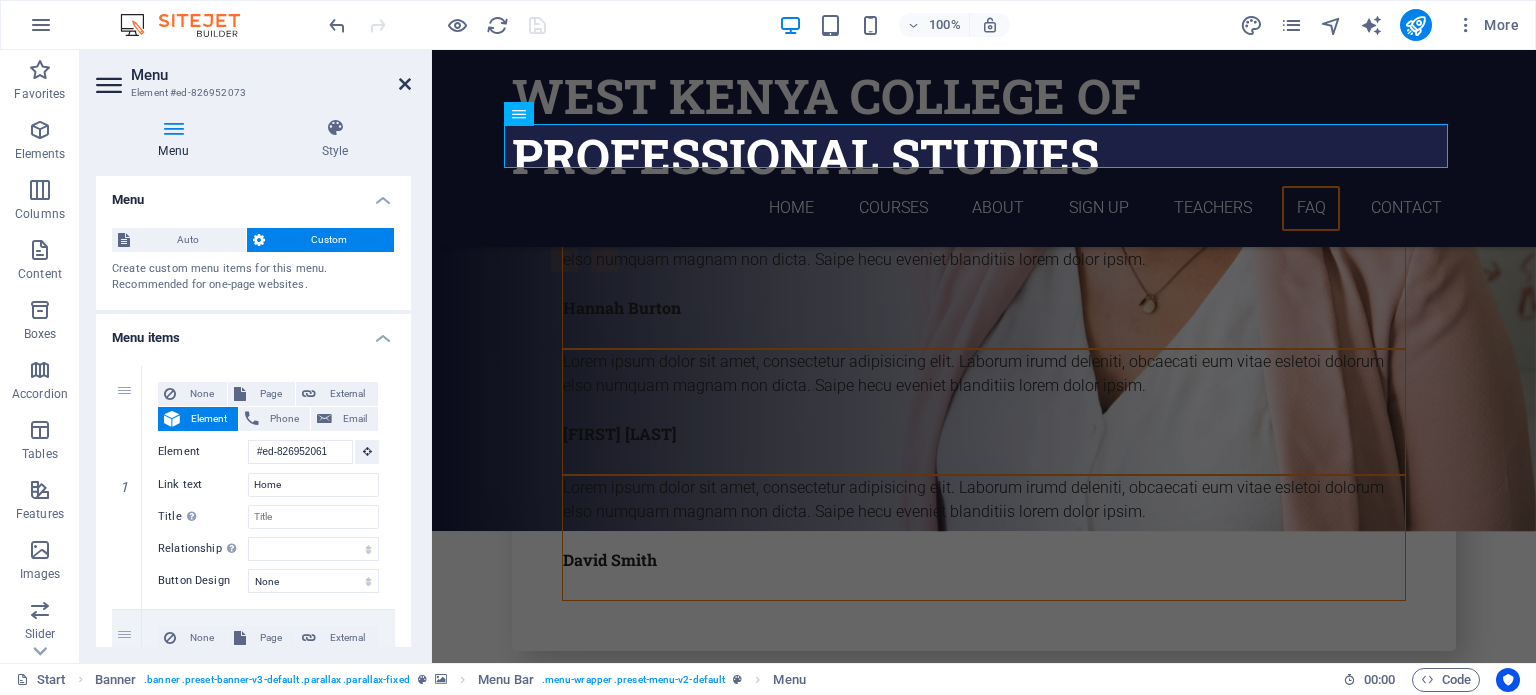 click on "Menu Element #ed-826952073 Menu Style Menu Auto Custom Create custom menu items for this menu. Recommended for one-page websites. Manage pages Menu items 1 None Page External Element Phone Email Page Start Subpage Legal notice Privacy Element #ed-826952061
URL Phone Email Link text Home Link target New tab Same tab Overlay Title Additional link description, should not be the same as the link text. The title is most often shown as a tooltip text when the mouse moves over the element. Leave empty if uncertain. Relationship Sets the  relationship of this link to the link target . For example, the value "nofollow" instructs search engines not to follow the link. Can be left empty. alternate author bookmark external help license next nofollow noreferrer noopener prev search tag Button Design None Default Primary Secondary 2 None Page External Element Phone Email Page Start Subpage Legal notice Privacy Element #ed-826951521
URL Phone Email Link text Courses New tab 3" at bounding box center [256, 356] 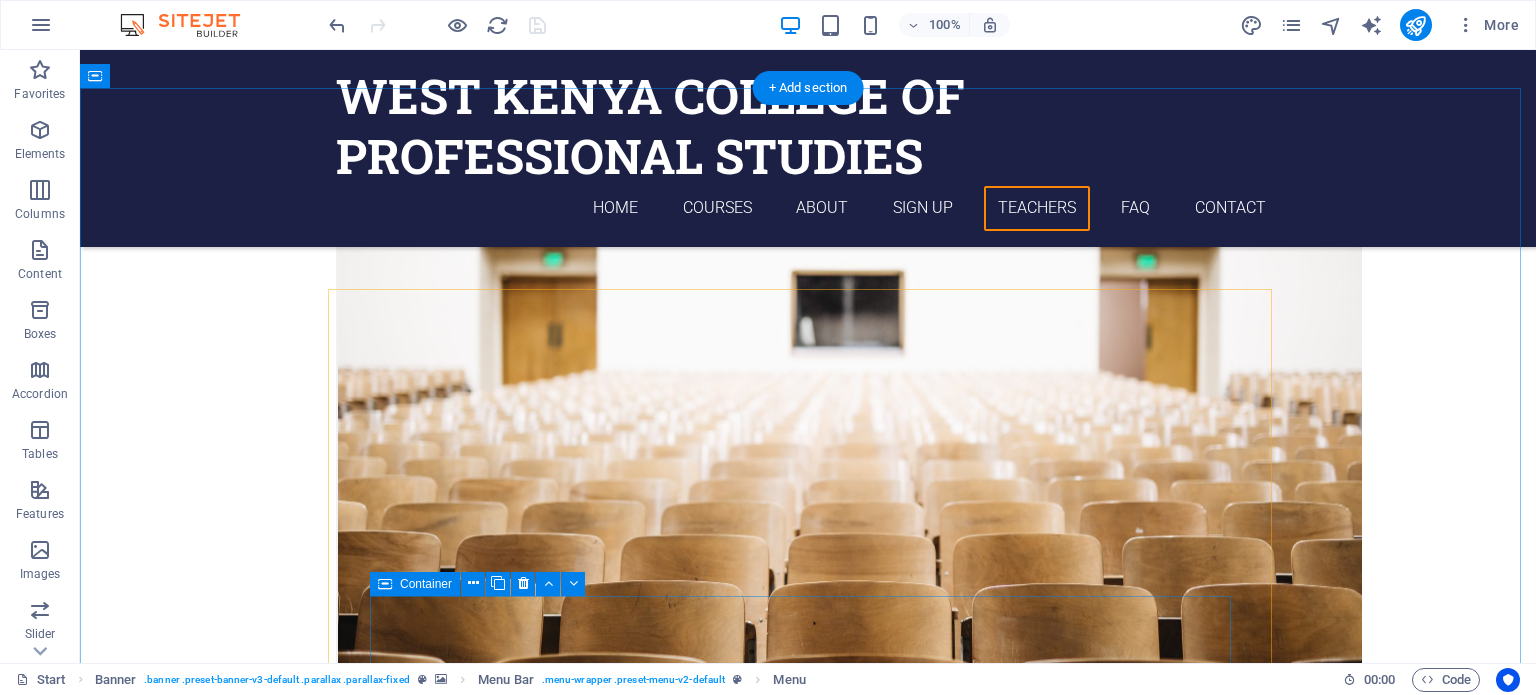 scroll, scrollTop: 4725, scrollLeft: 0, axis: vertical 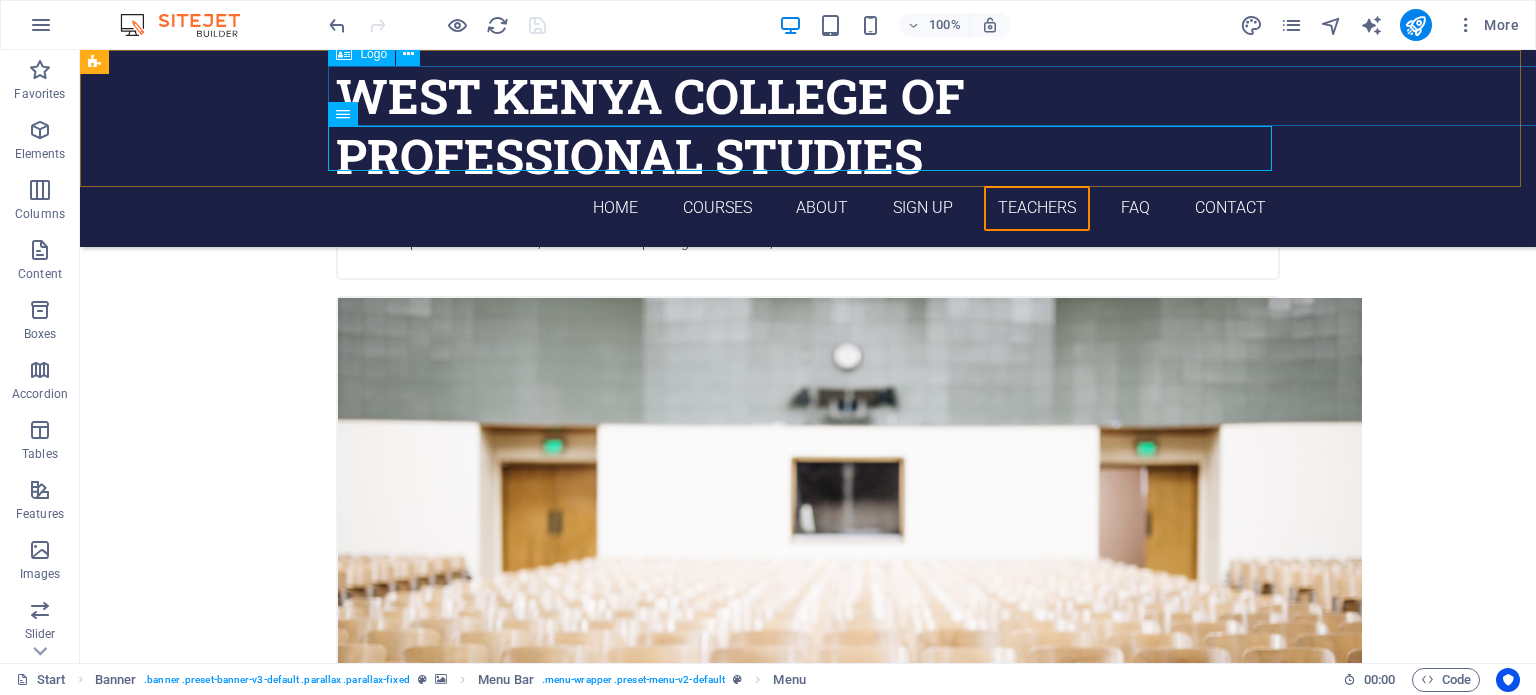 click on "West Kenya College of Professional Studies" at bounding box center [808, 126] 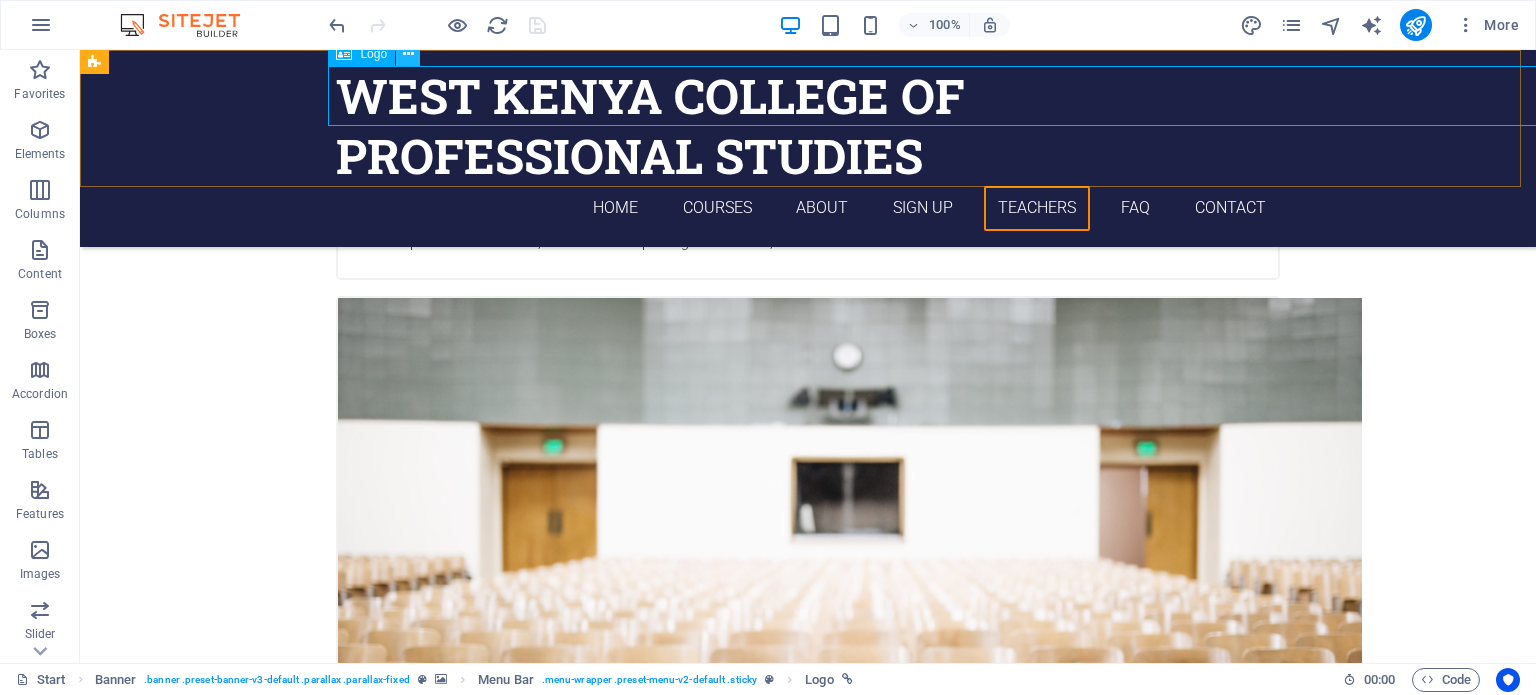click at bounding box center [408, 54] 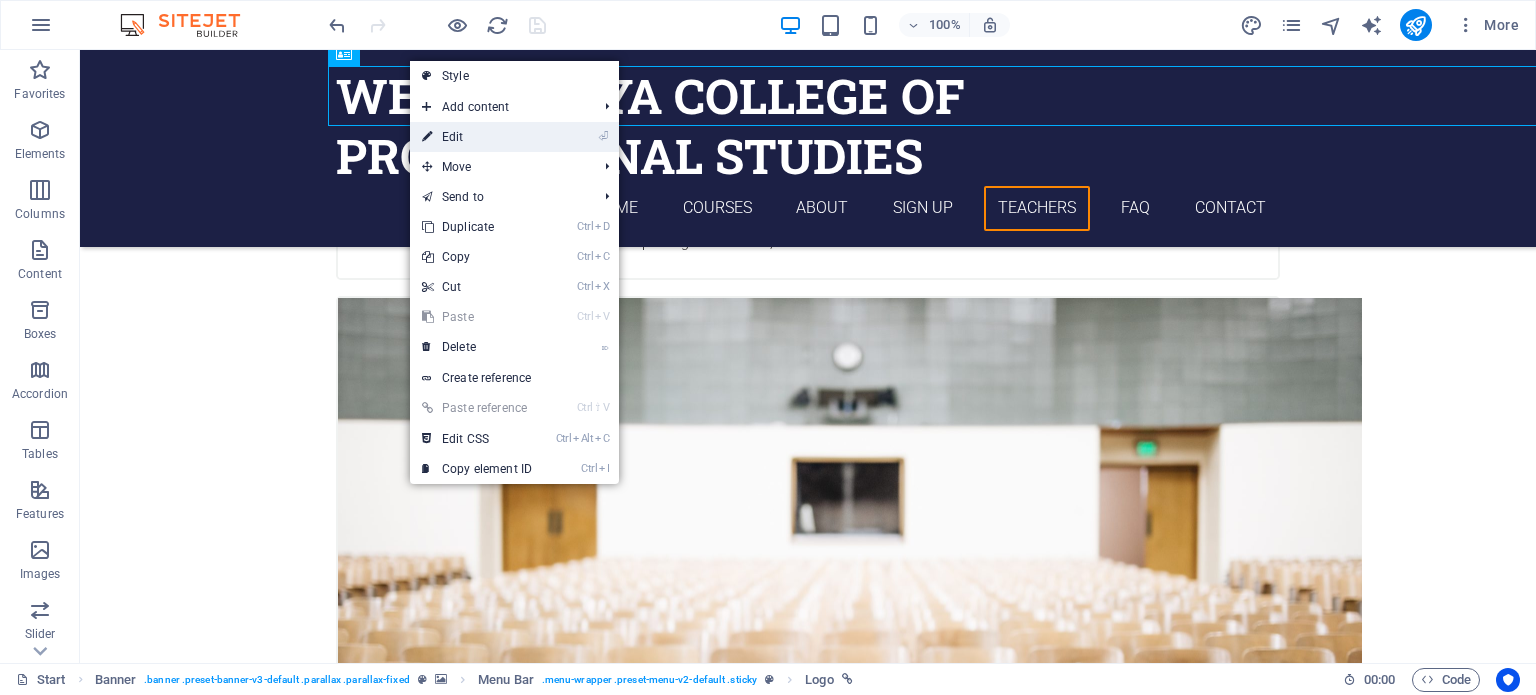click on "⏎  Edit" at bounding box center (477, 137) 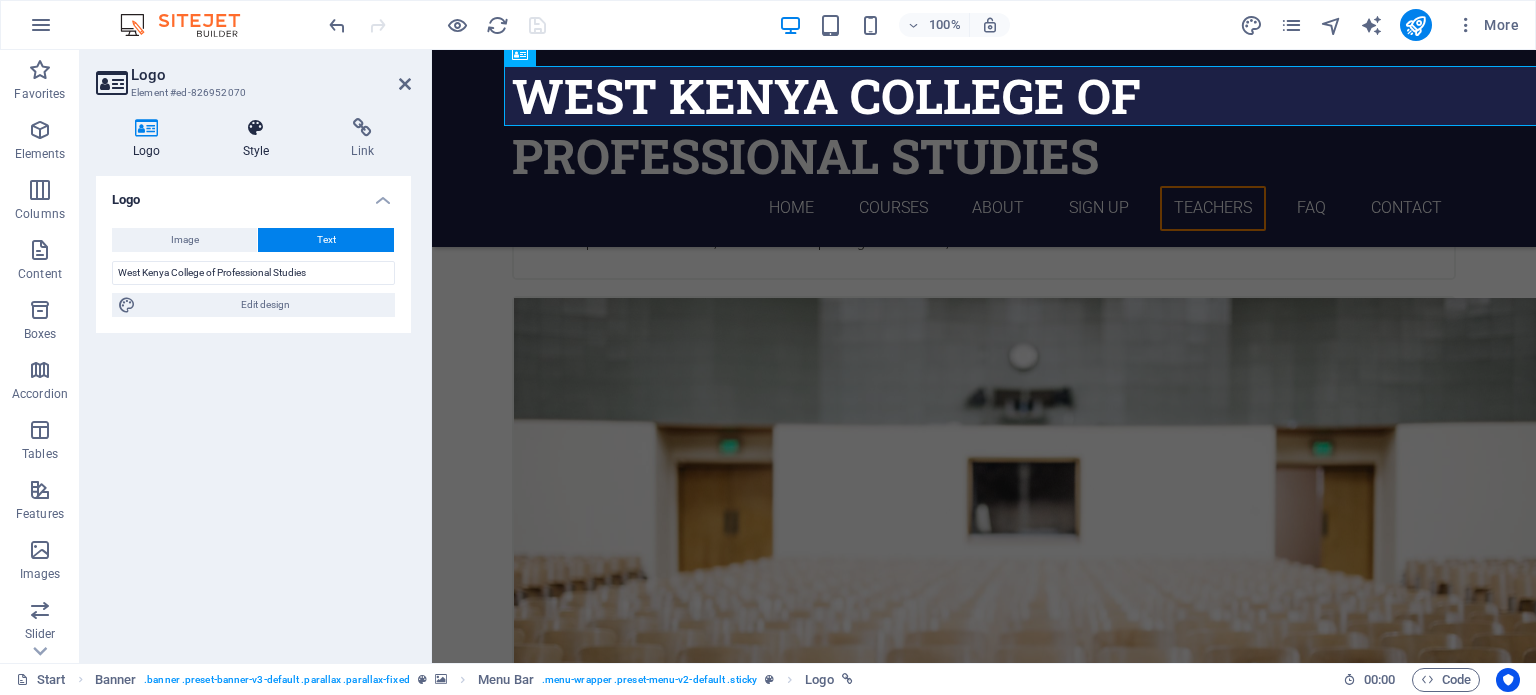 click on "Style" at bounding box center [260, 139] 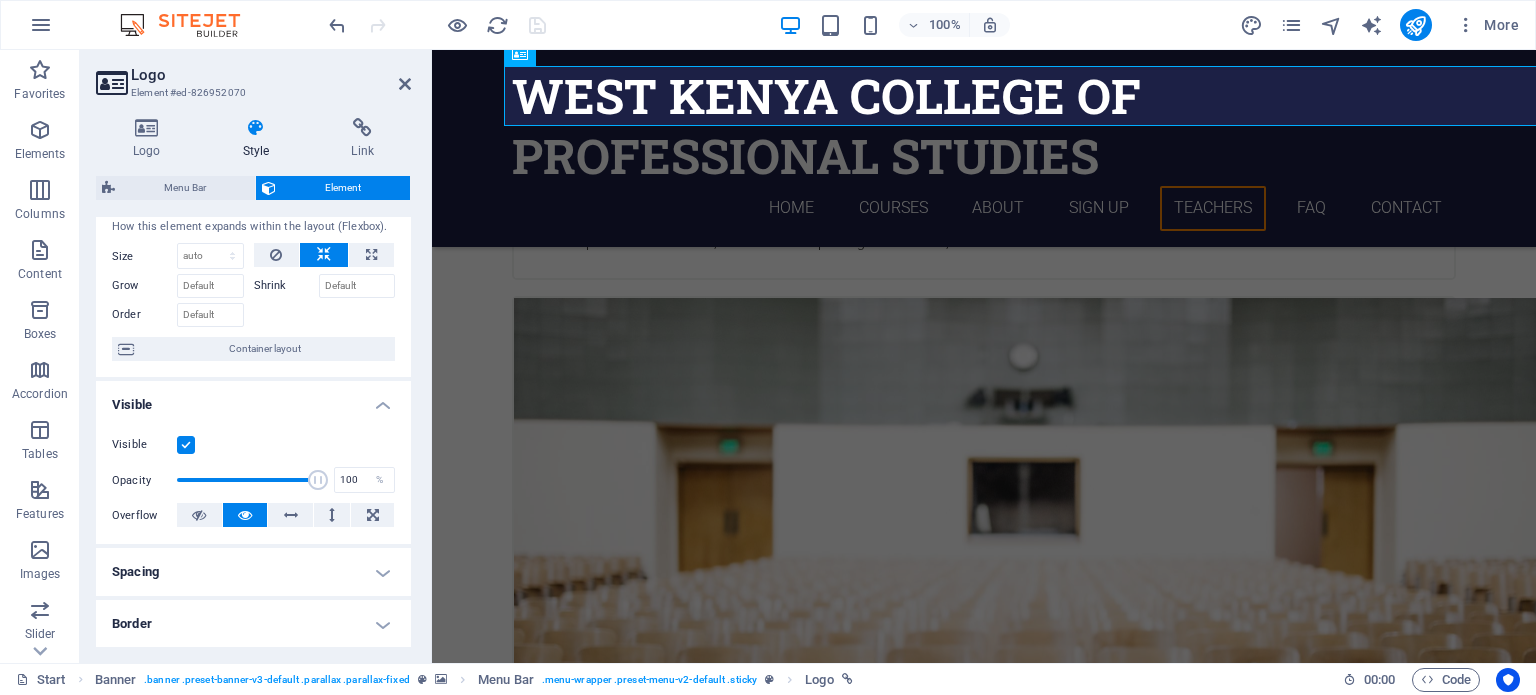 scroll, scrollTop: 0, scrollLeft: 0, axis: both 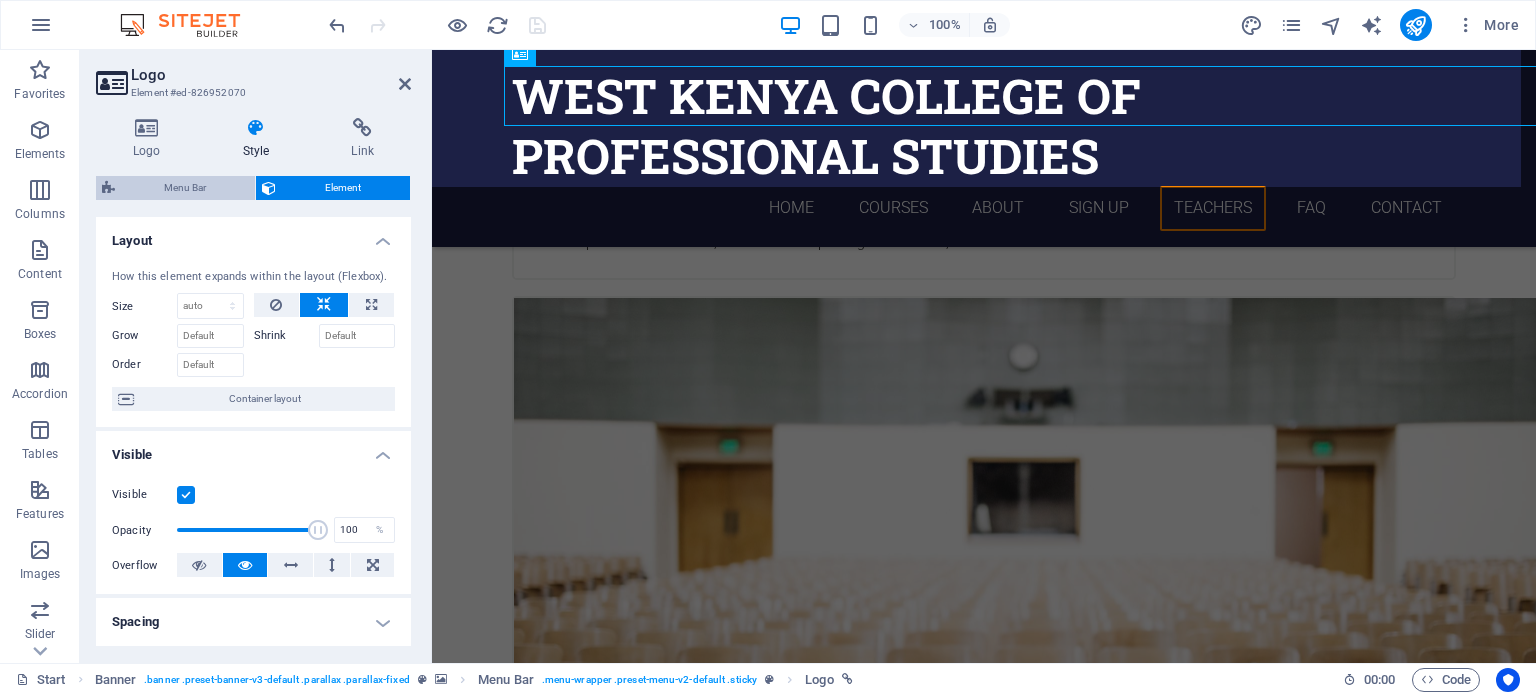 click on "Menu Bar" at bounding box center [185, 188] 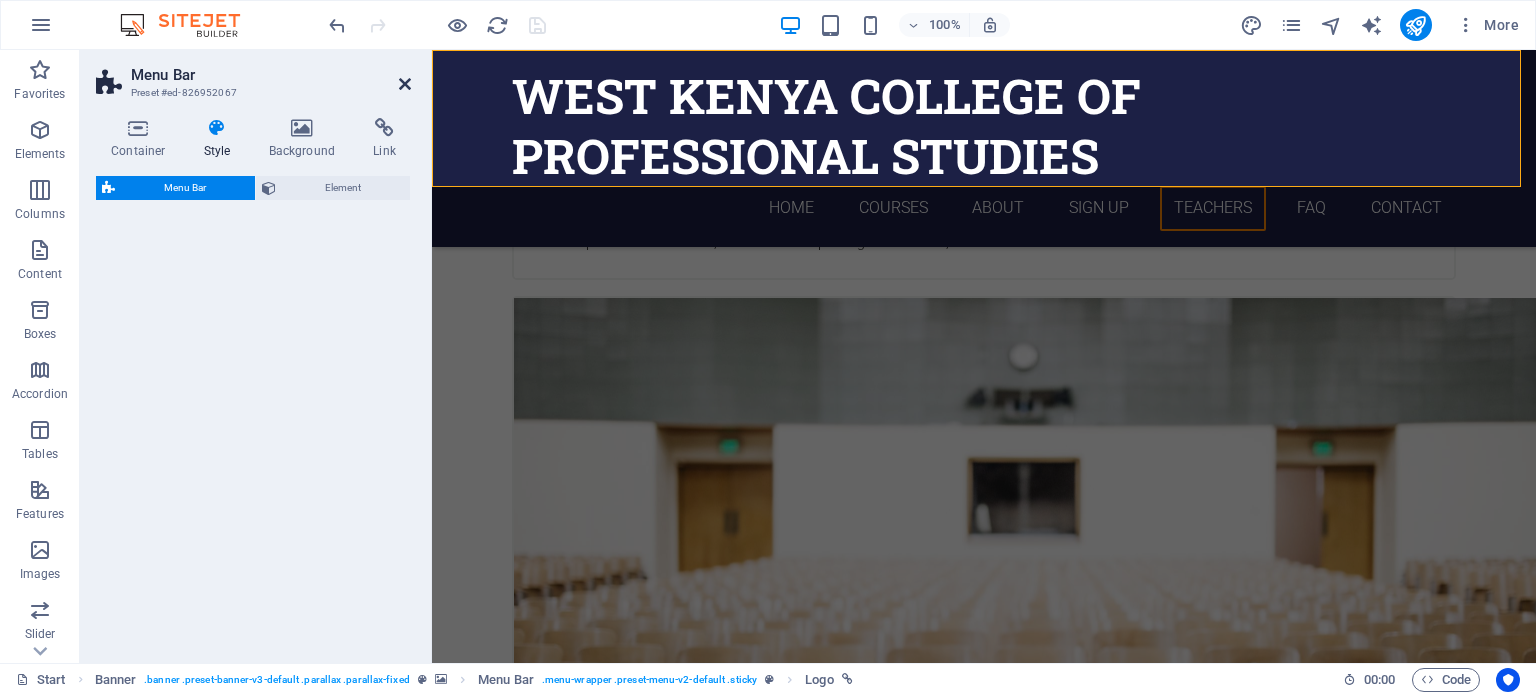click at bounding box center (405, 84) 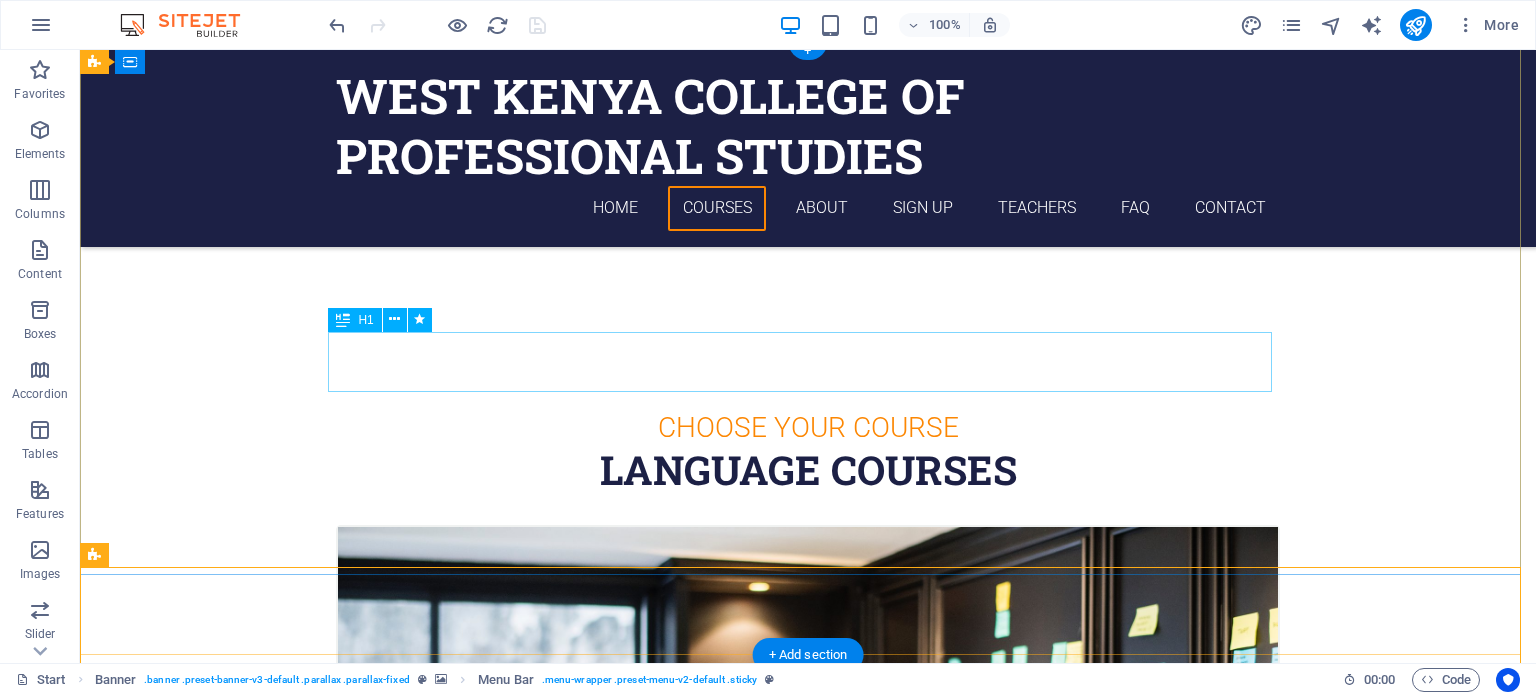 scroll, scrollTop: 0, scrollLeft: 0, axis: both 